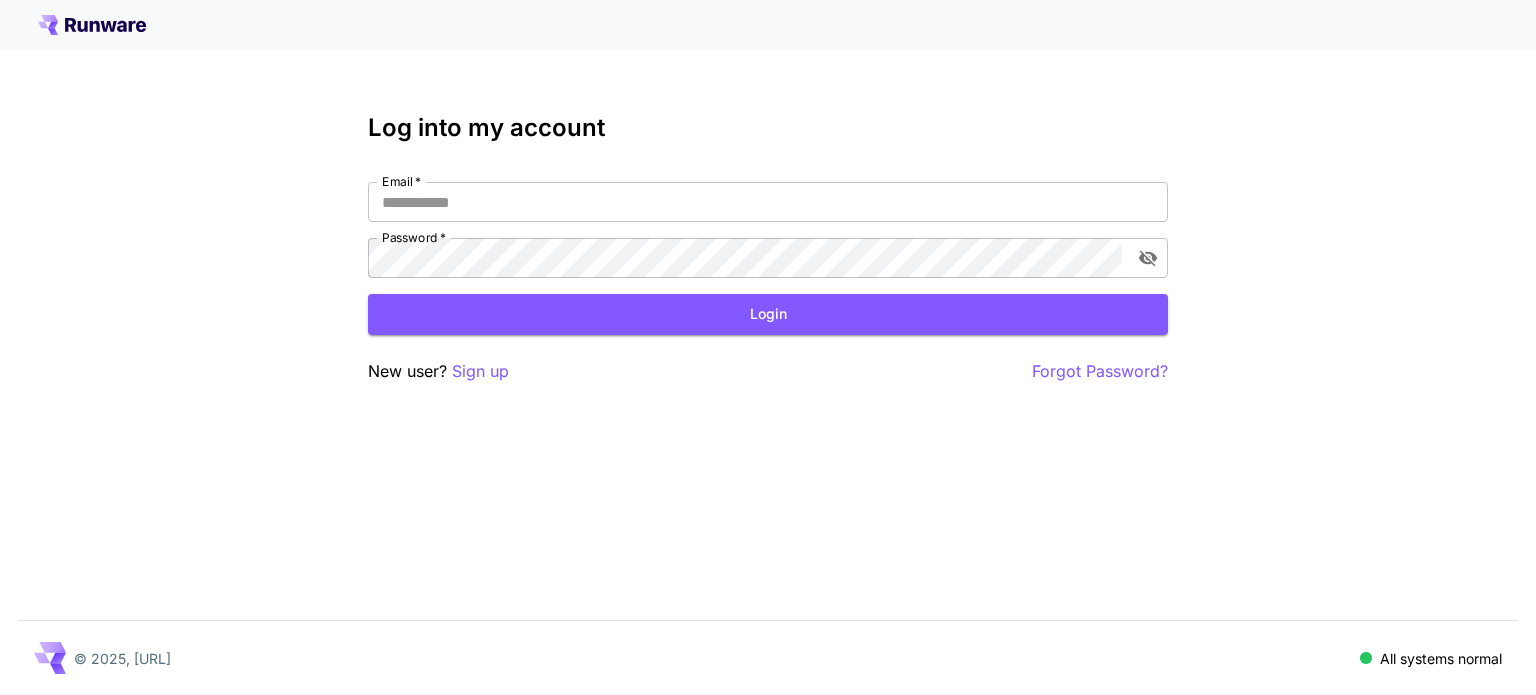scroll, scrollTop: 0, scrollLeft: 0, axis: both 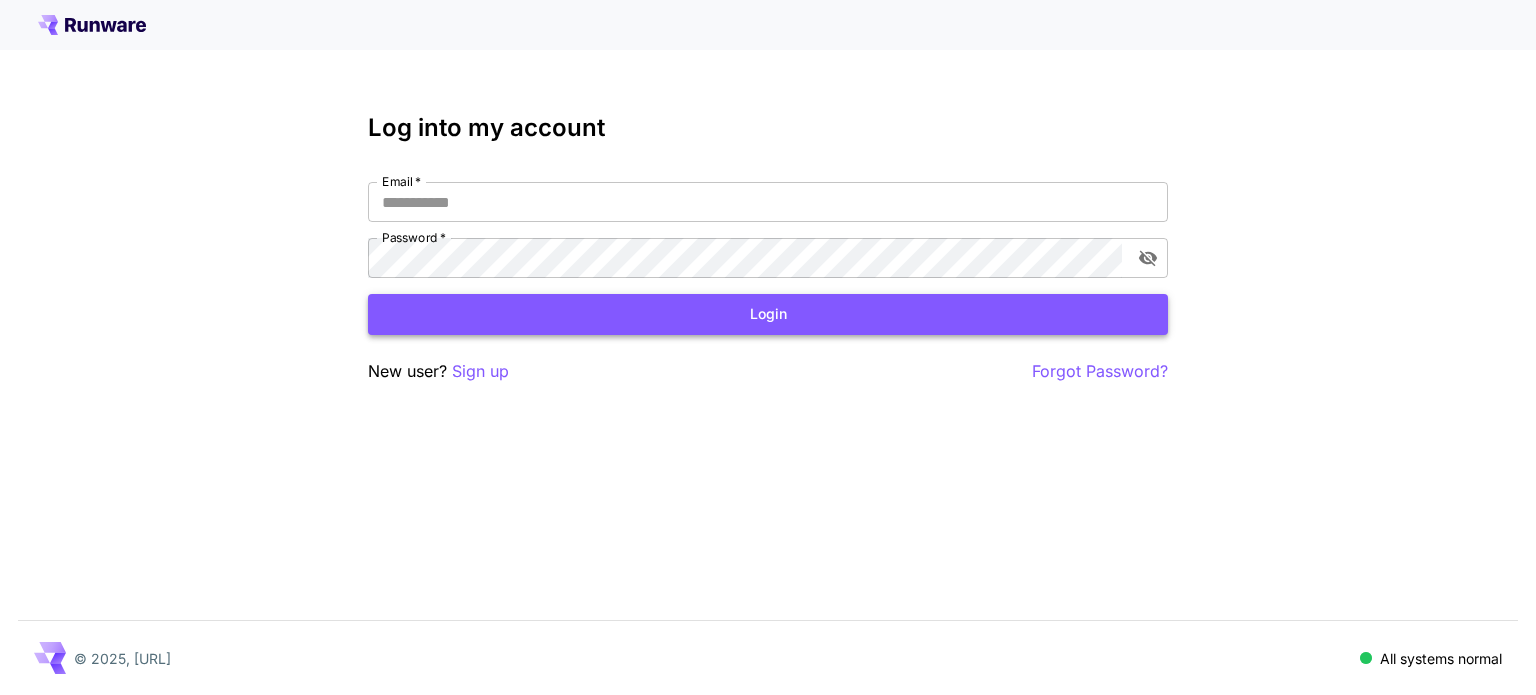 type on "**********" 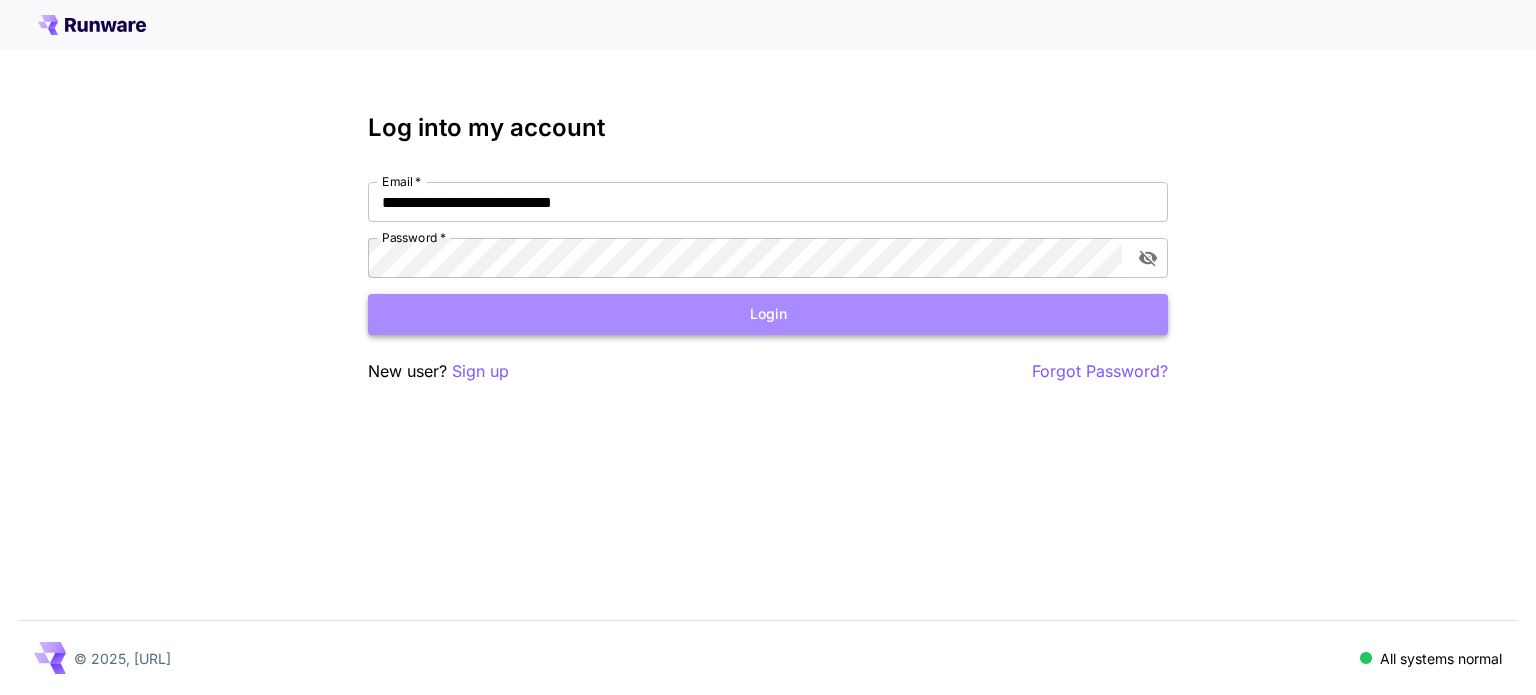 click on "Login" at bounding box center (768, 314) 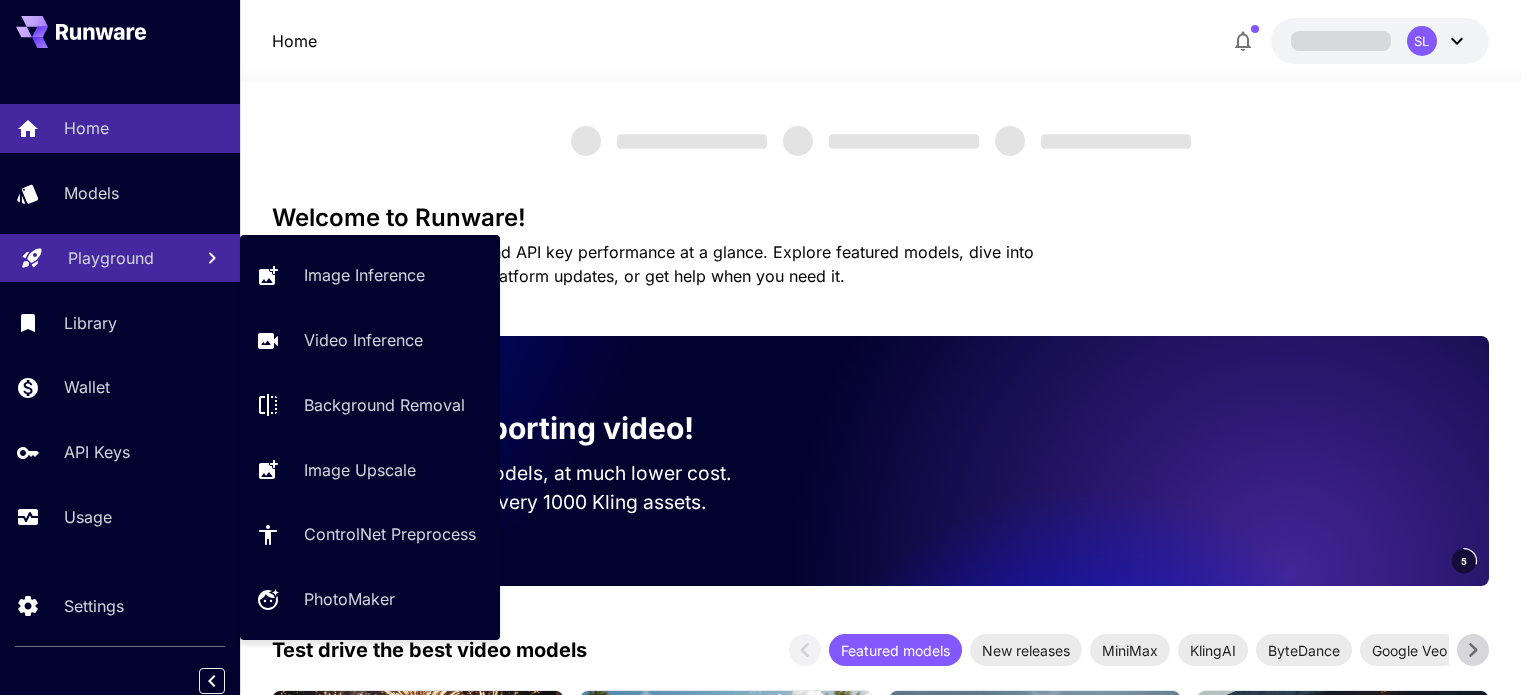 click on "Playground" at bounding box center [111, 258] 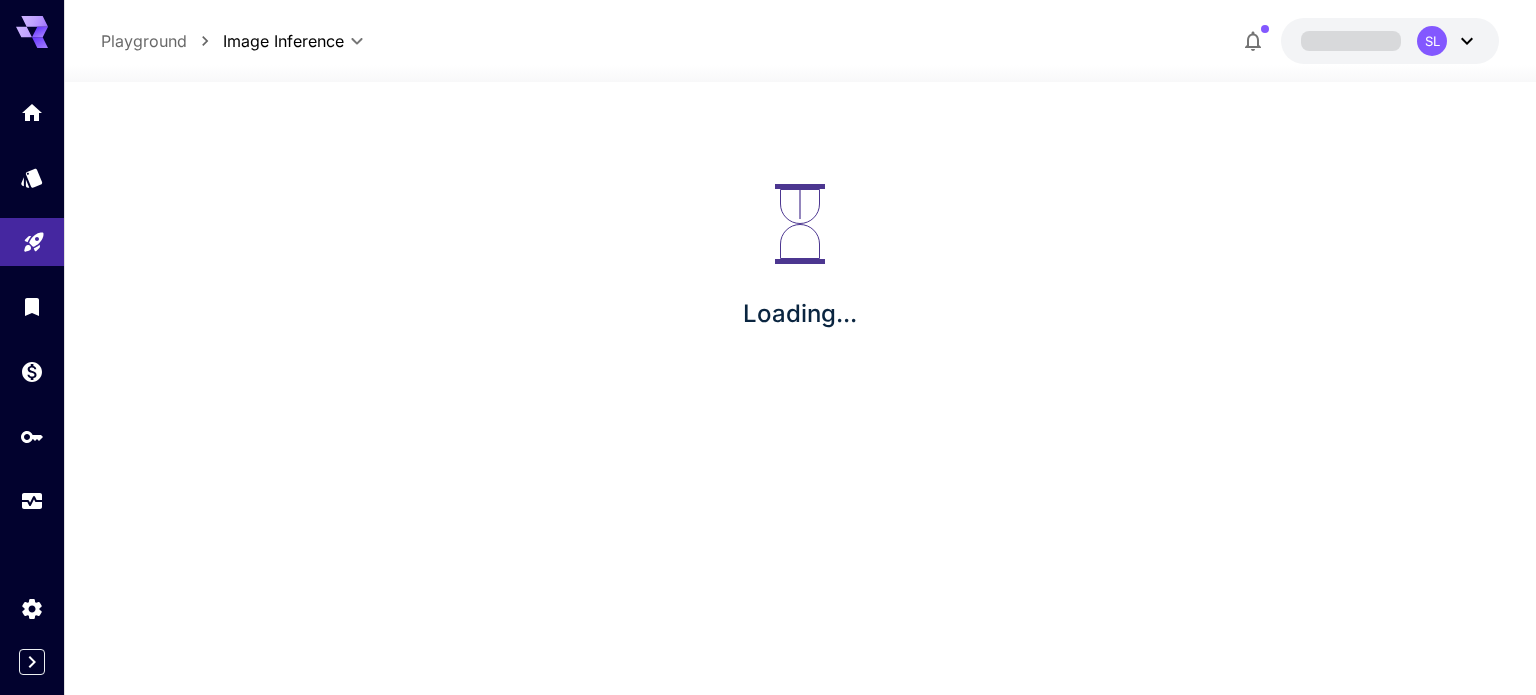 click on "Loading..." at bounding box center (800, 258) 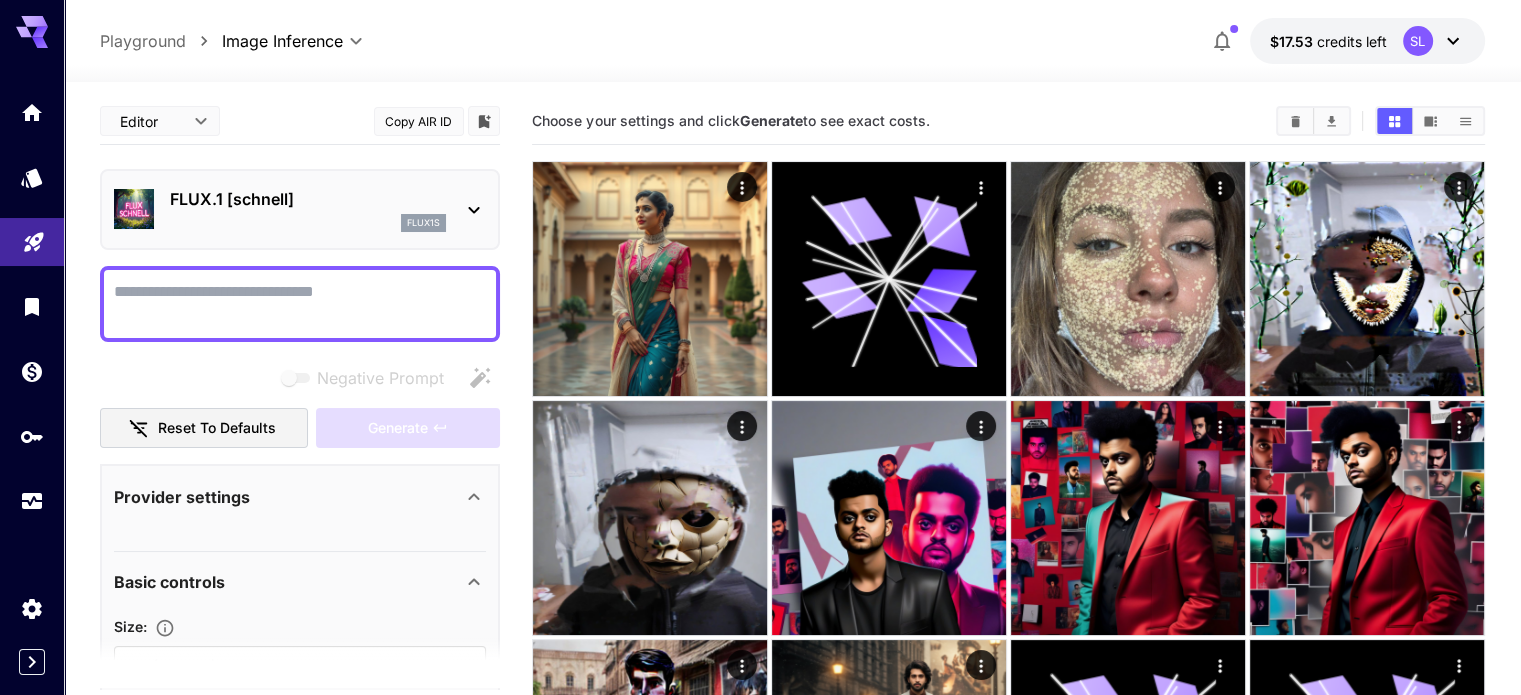 click on "Negative Prompt" at bounding box center [300, 304] 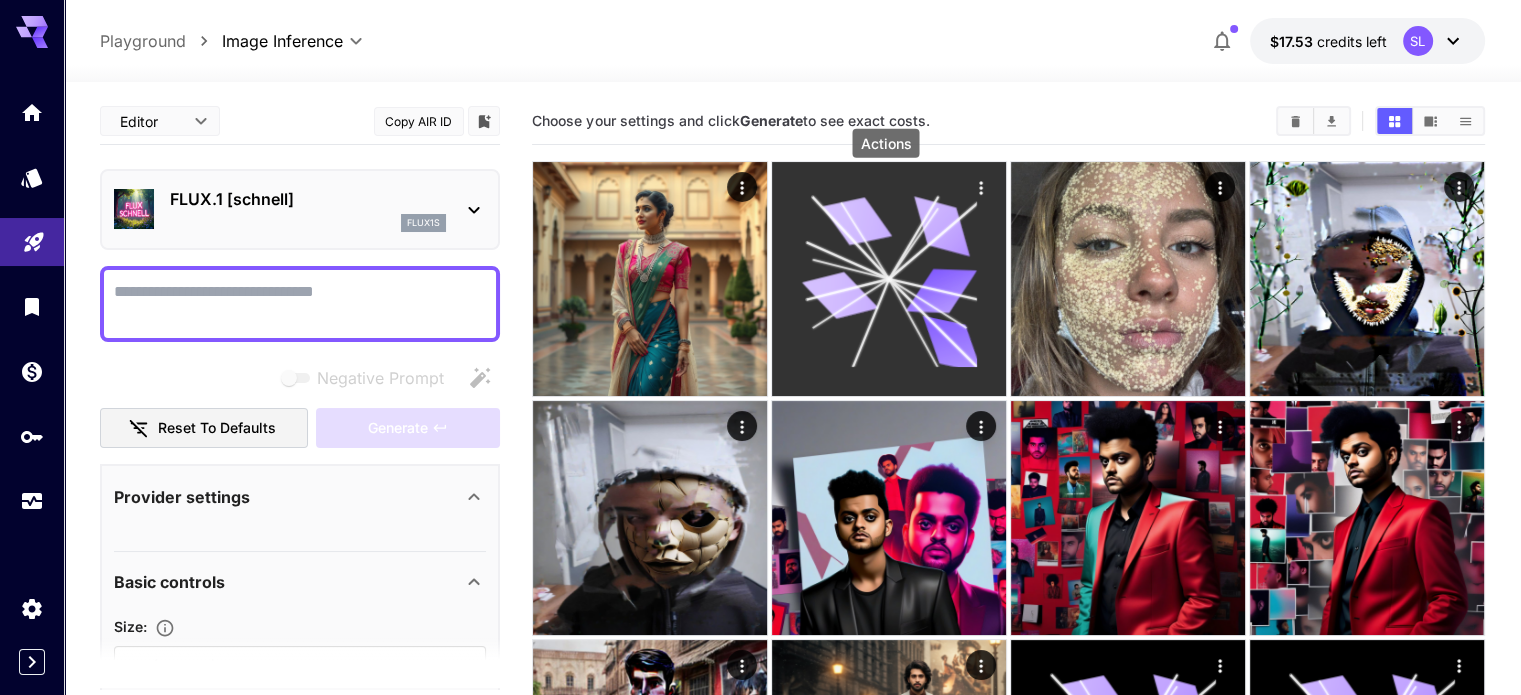 click 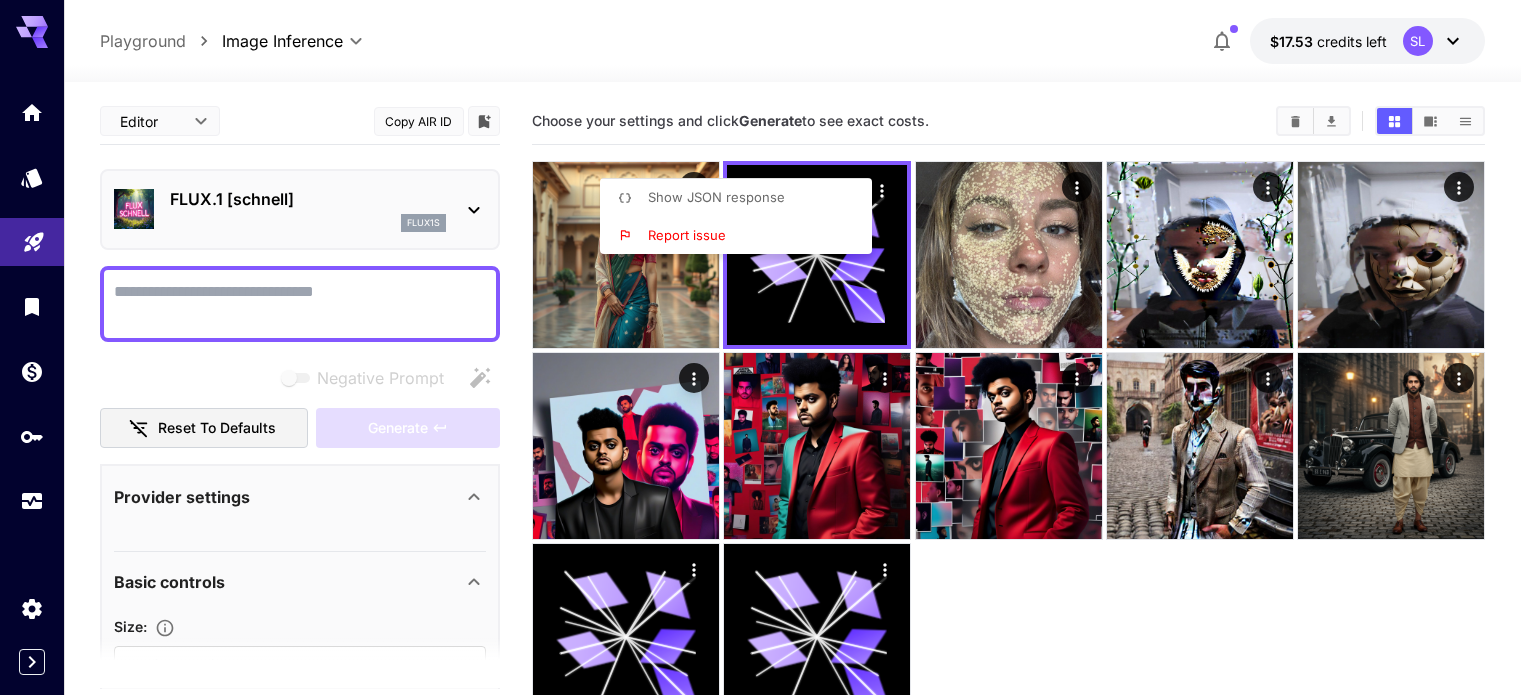 click at bounding box center [768, 347] 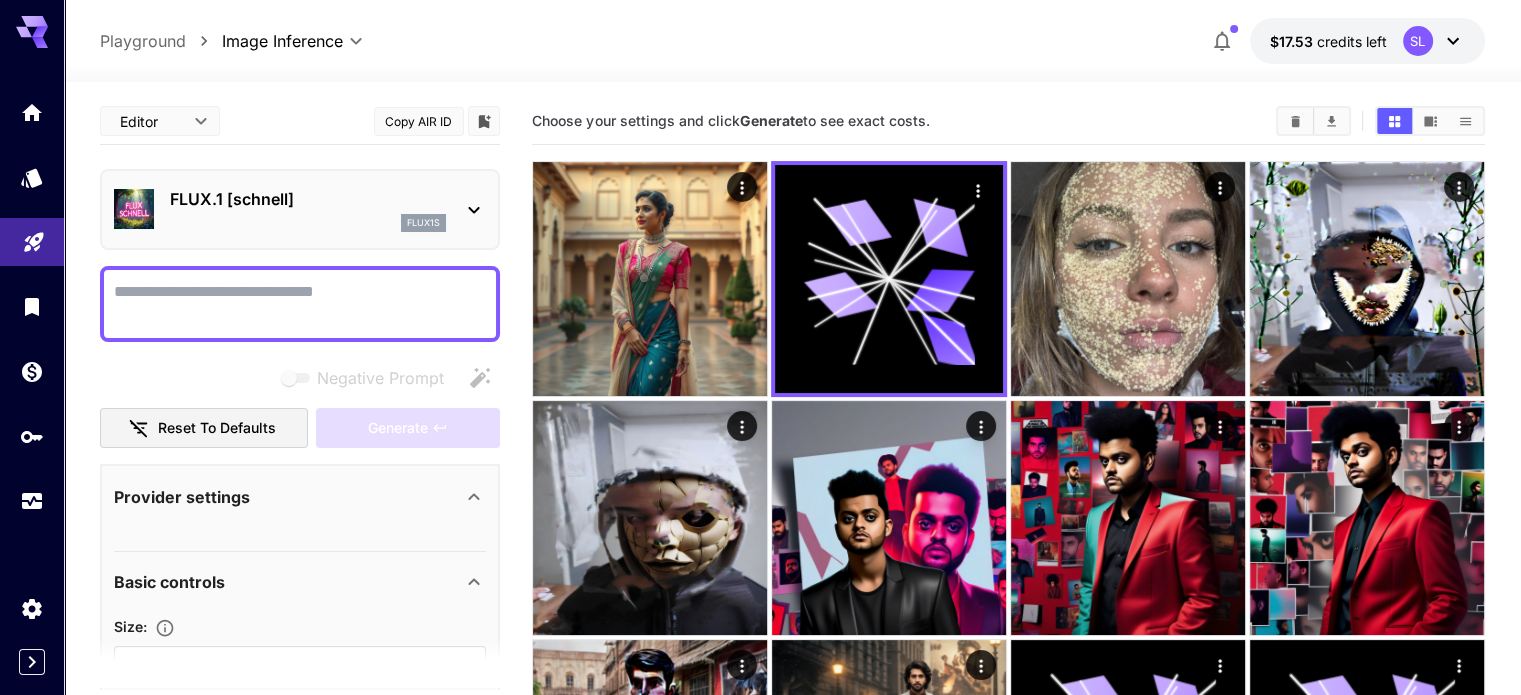 click on "Negative Prompt" at bounding box center (300, 304) 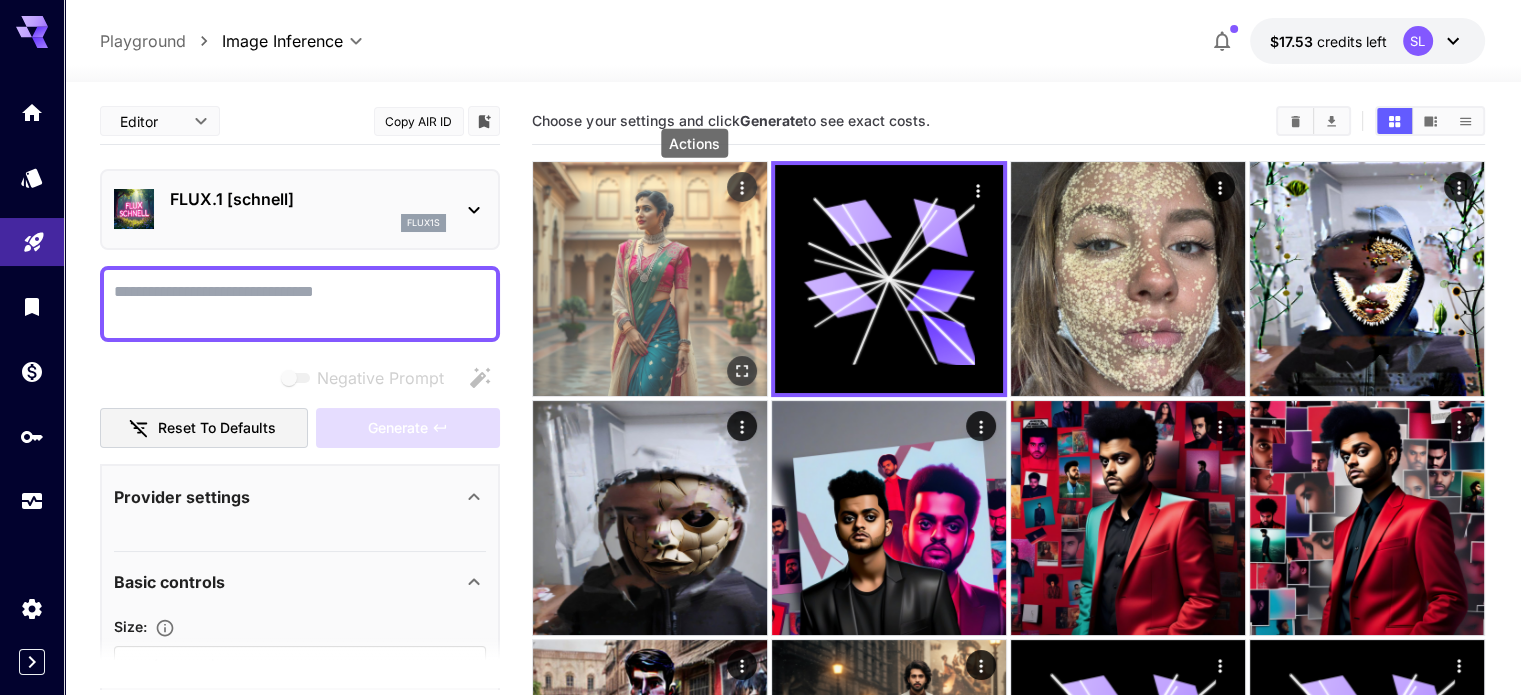 click 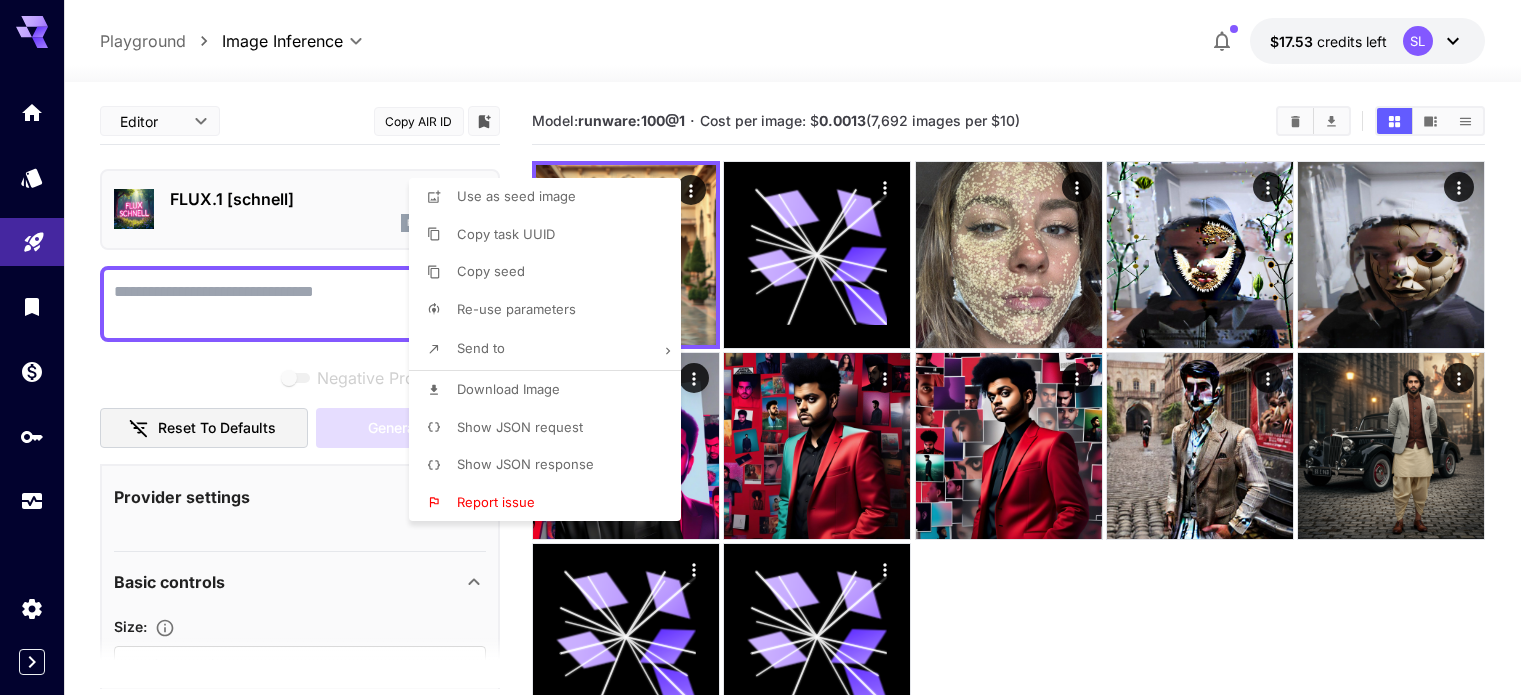 click at bounding box center [768, 347] 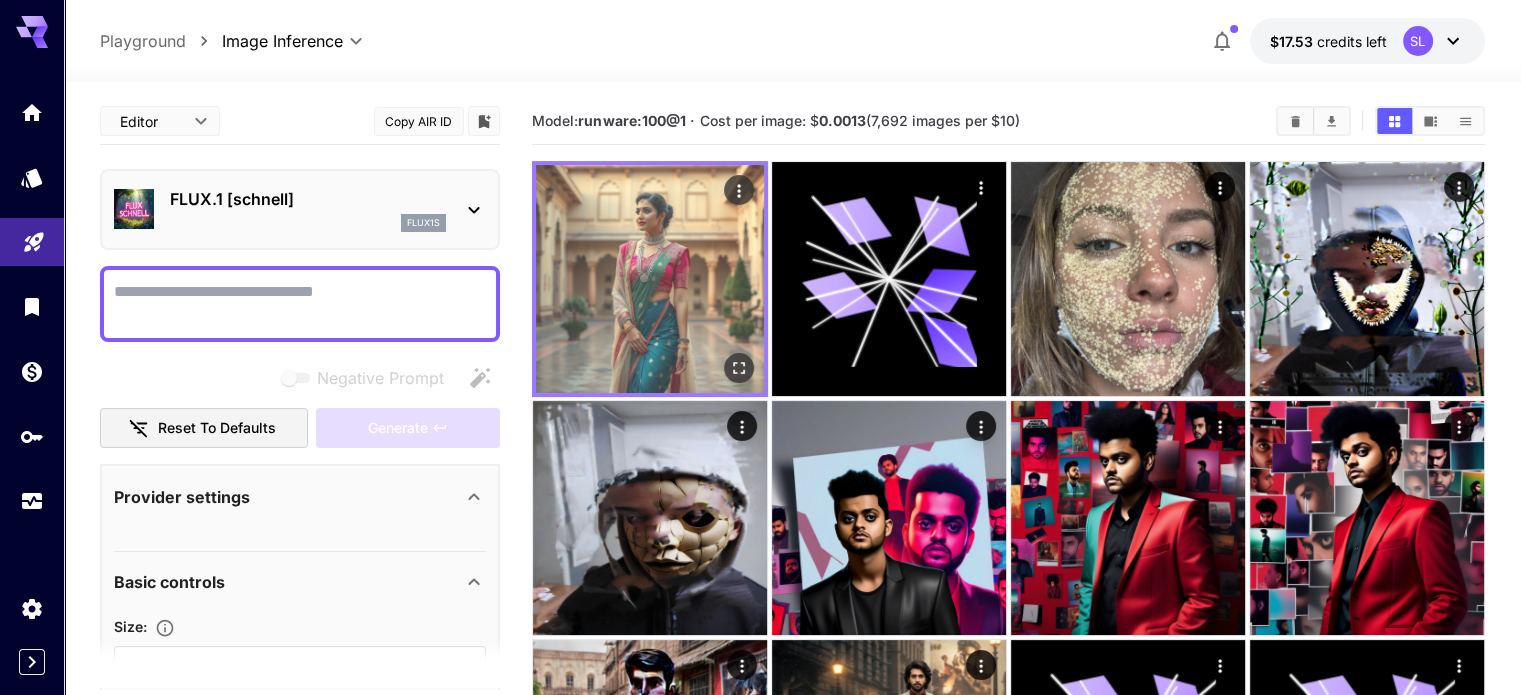 click at bounding box center [650, 279] 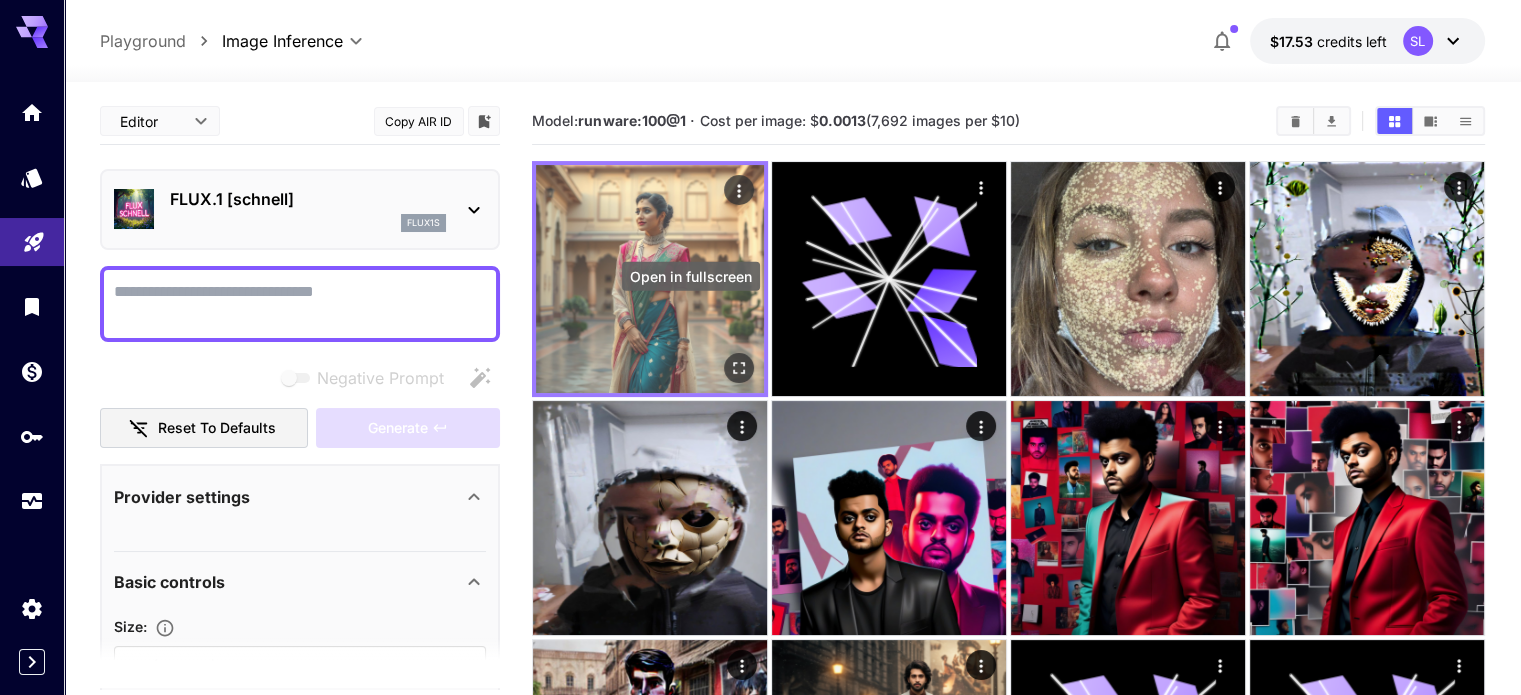 click 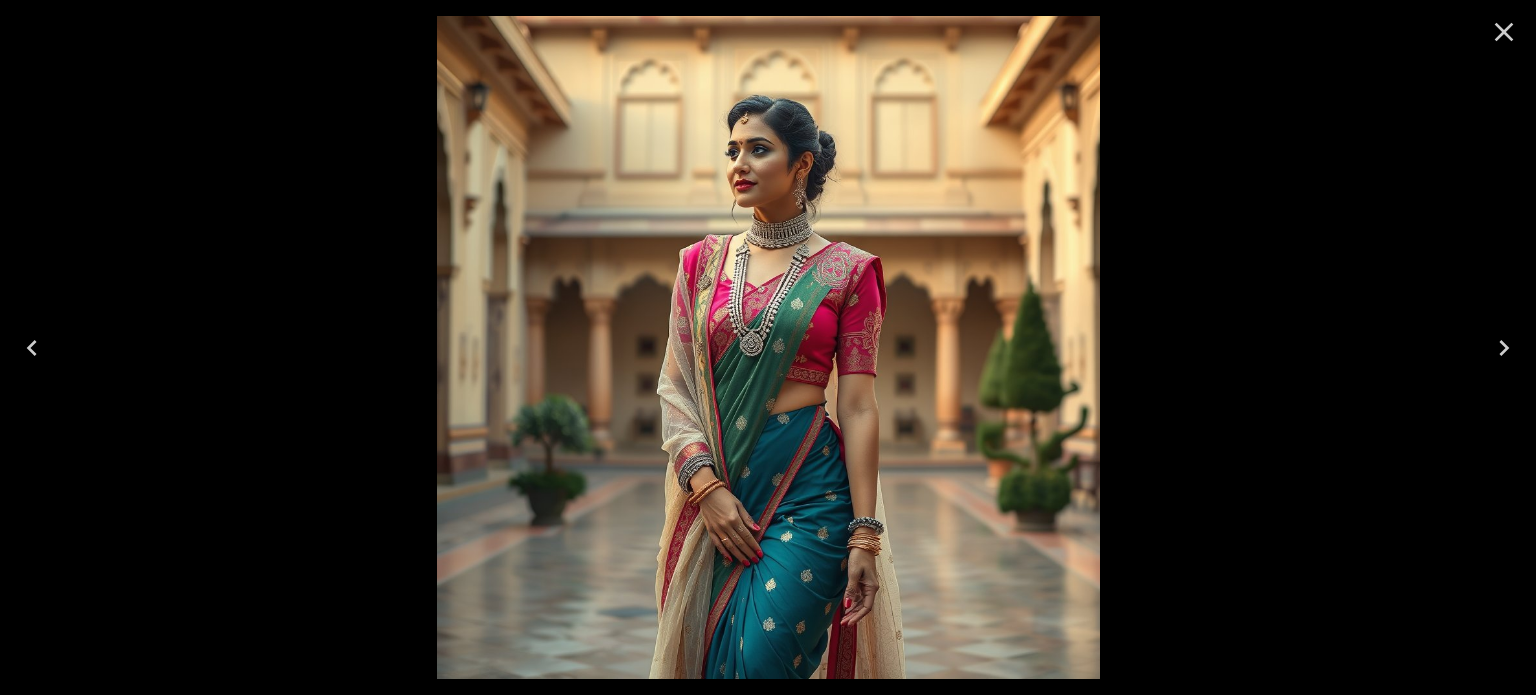 click 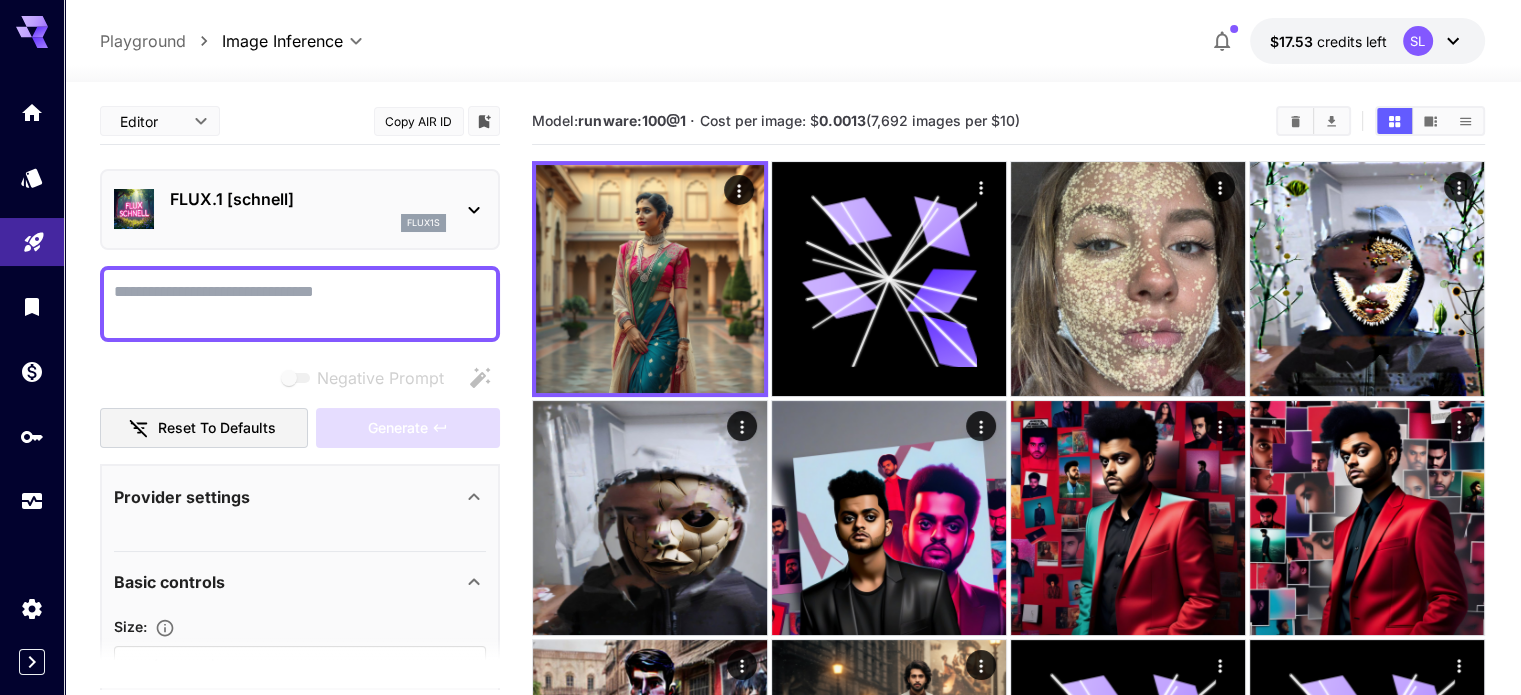 click on "Negative Prompt" at bounding box center [300, 304] 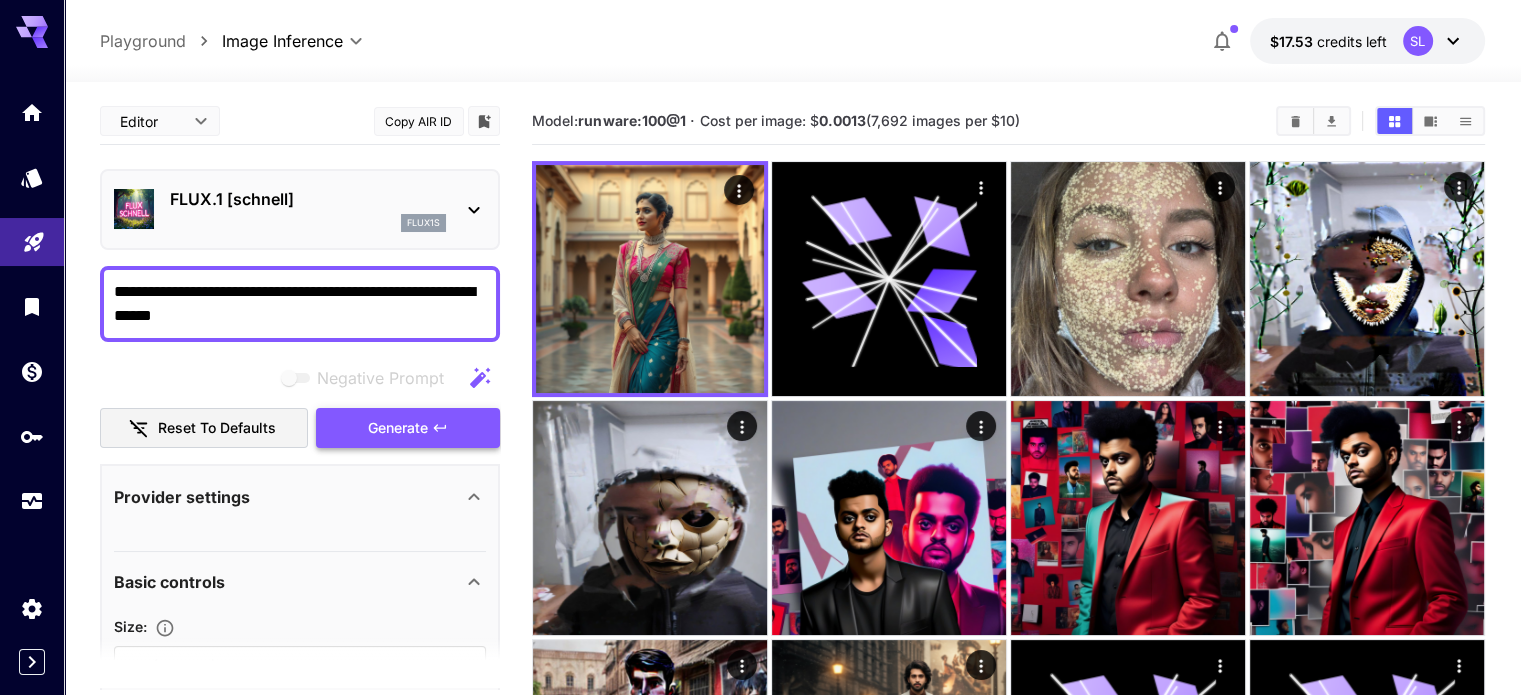 type on "**********" 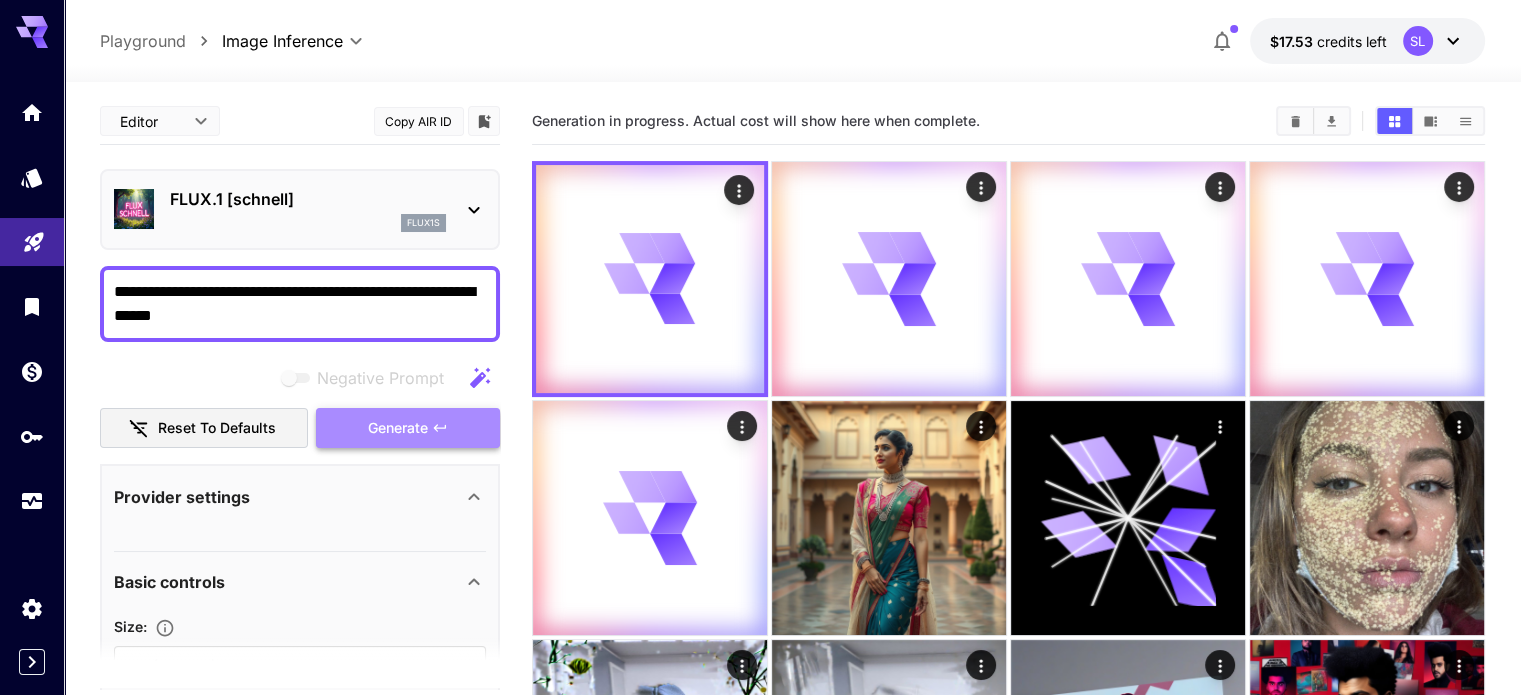 click on "Generate" at bounding box center [398, 428] 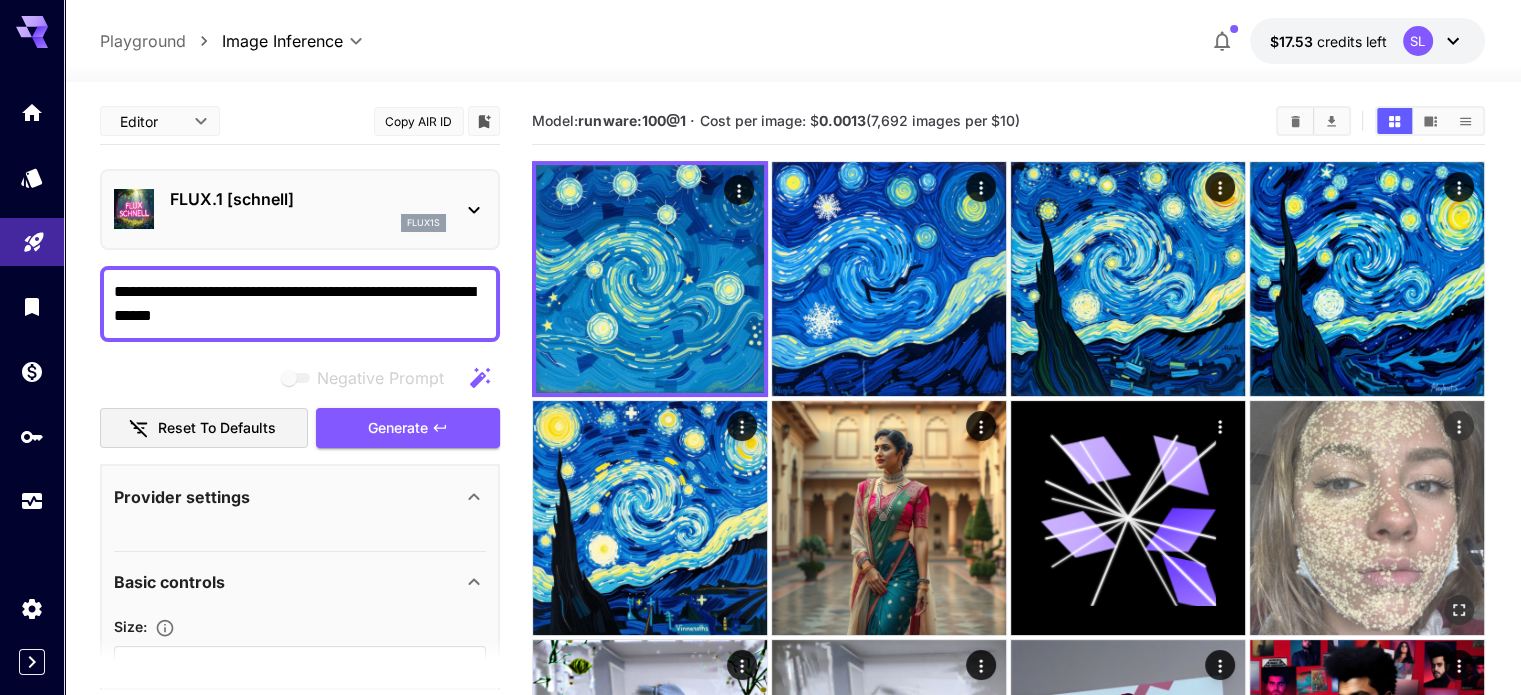 type 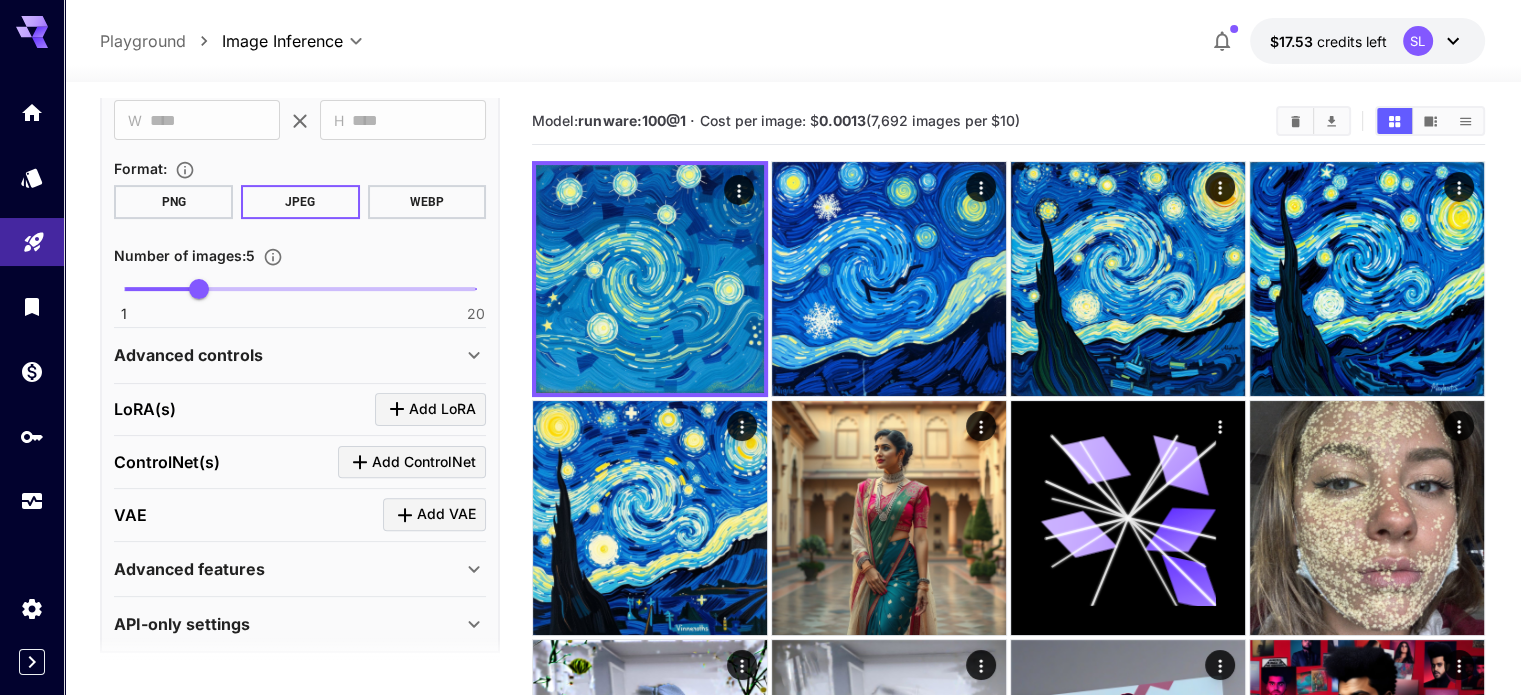 scroll, scrollTop: 600, scrollLeft: 0, axis: vertical 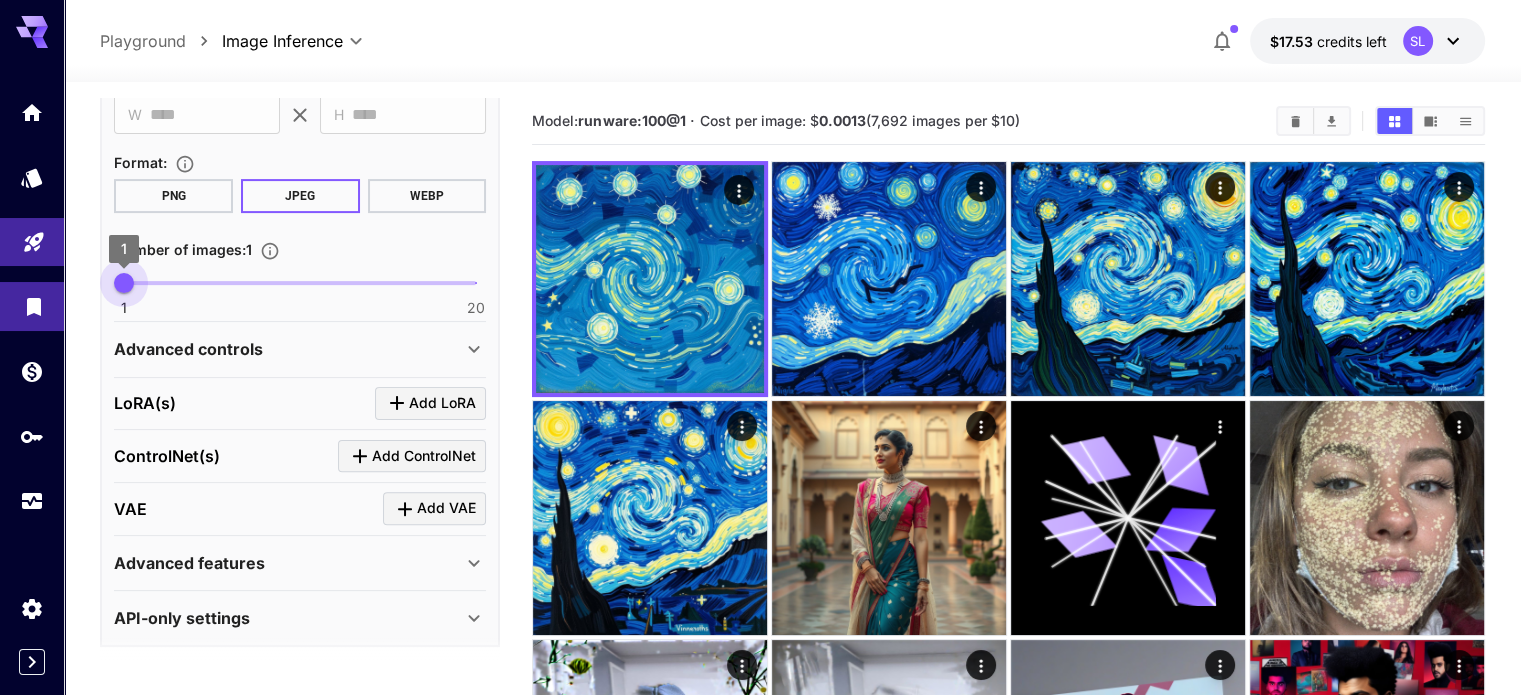 type on "*" 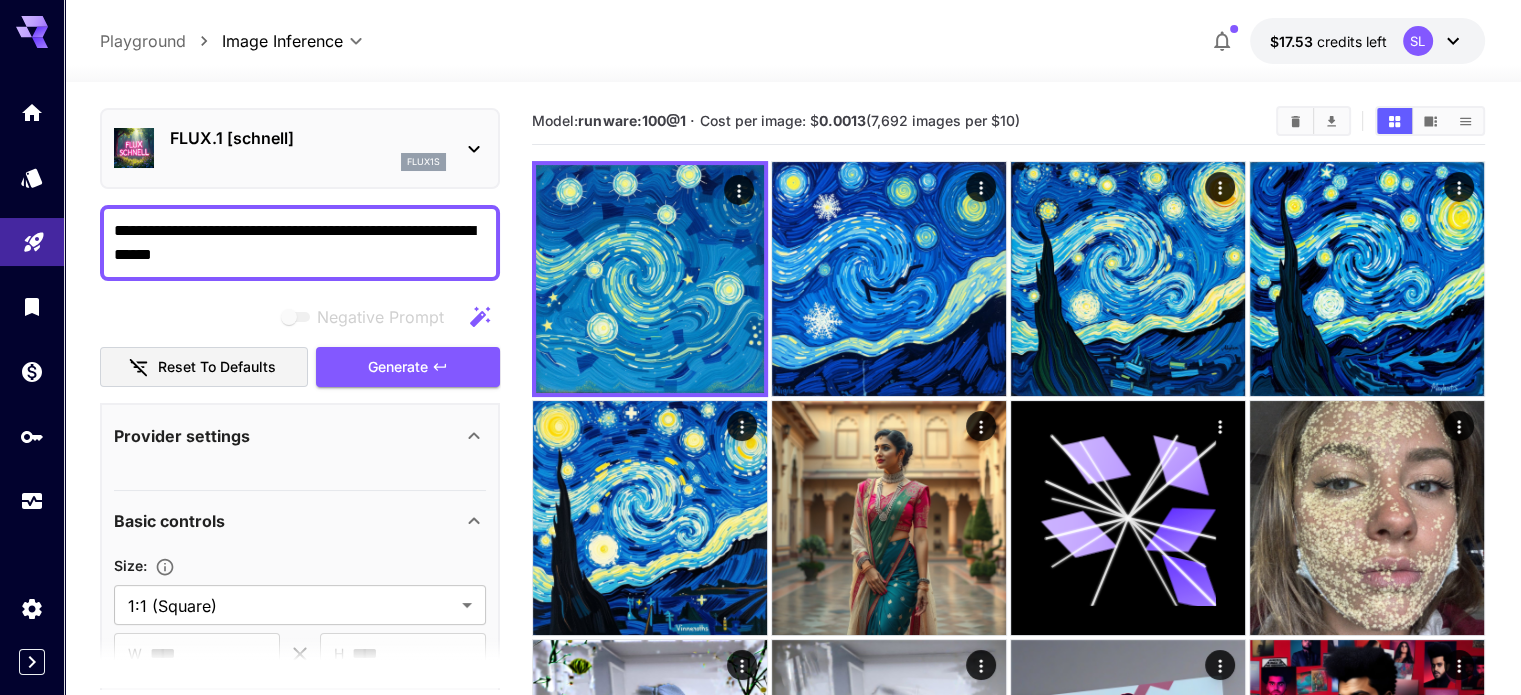 scroll, scrollTop: 0, scrollLeft: 0, axis: both 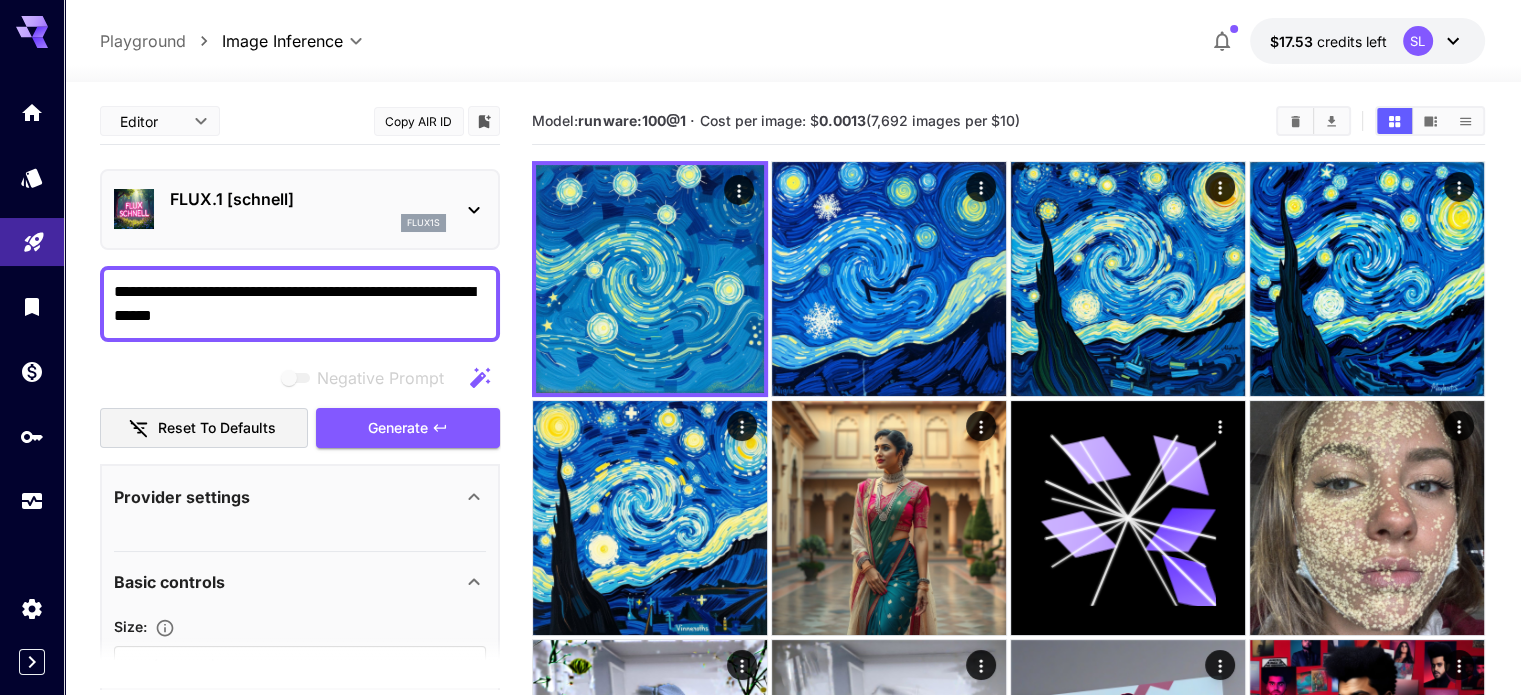 click on "**********" at bounding box center [300, 304] 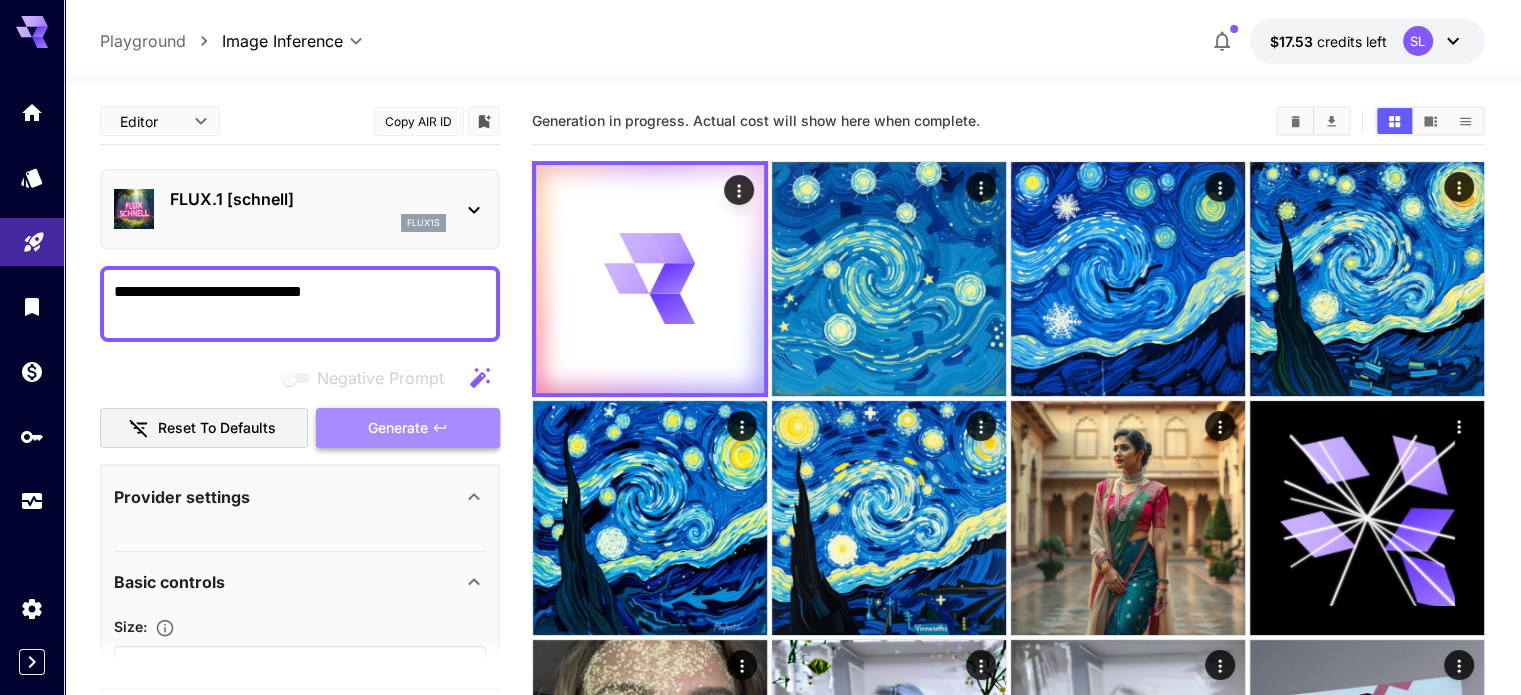 click on "Generate" at bounding box center [408, 428] 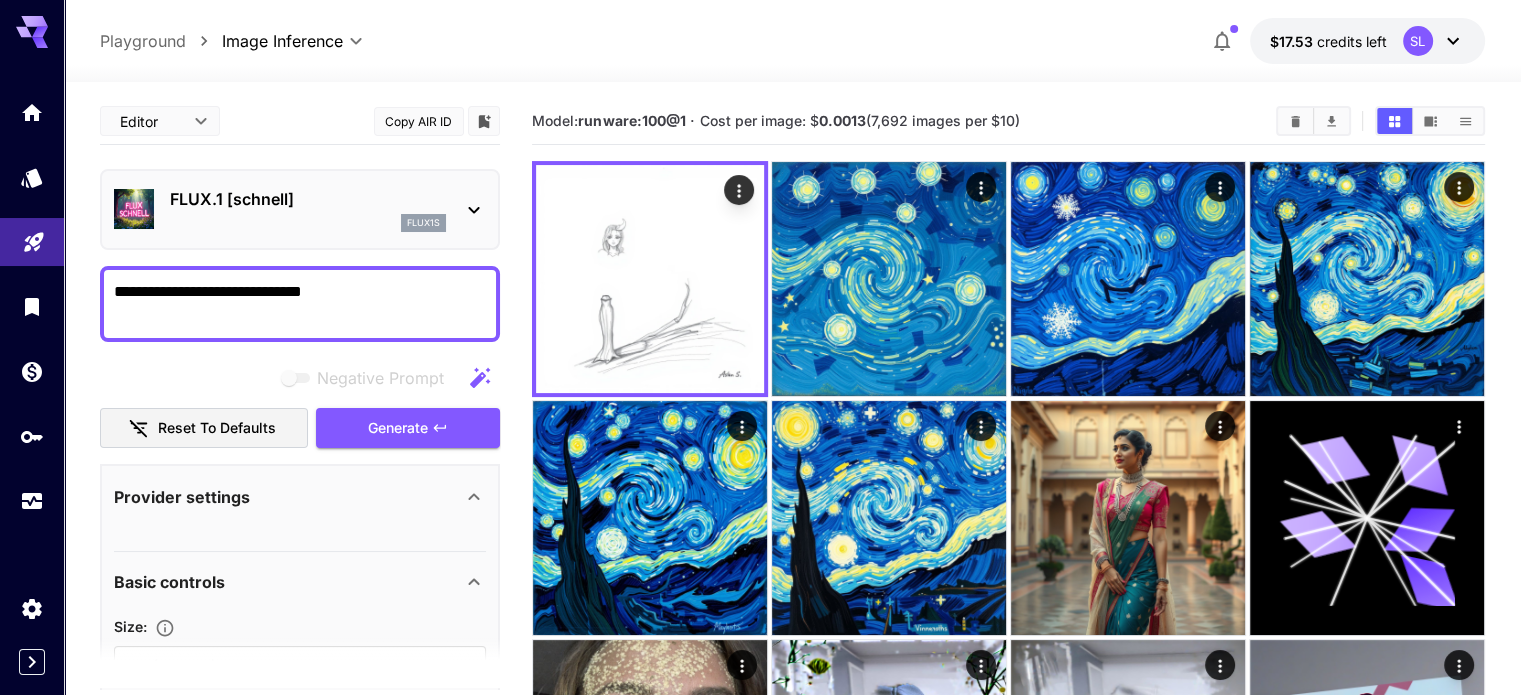 click on "**********" at bounding box center (300, 304) 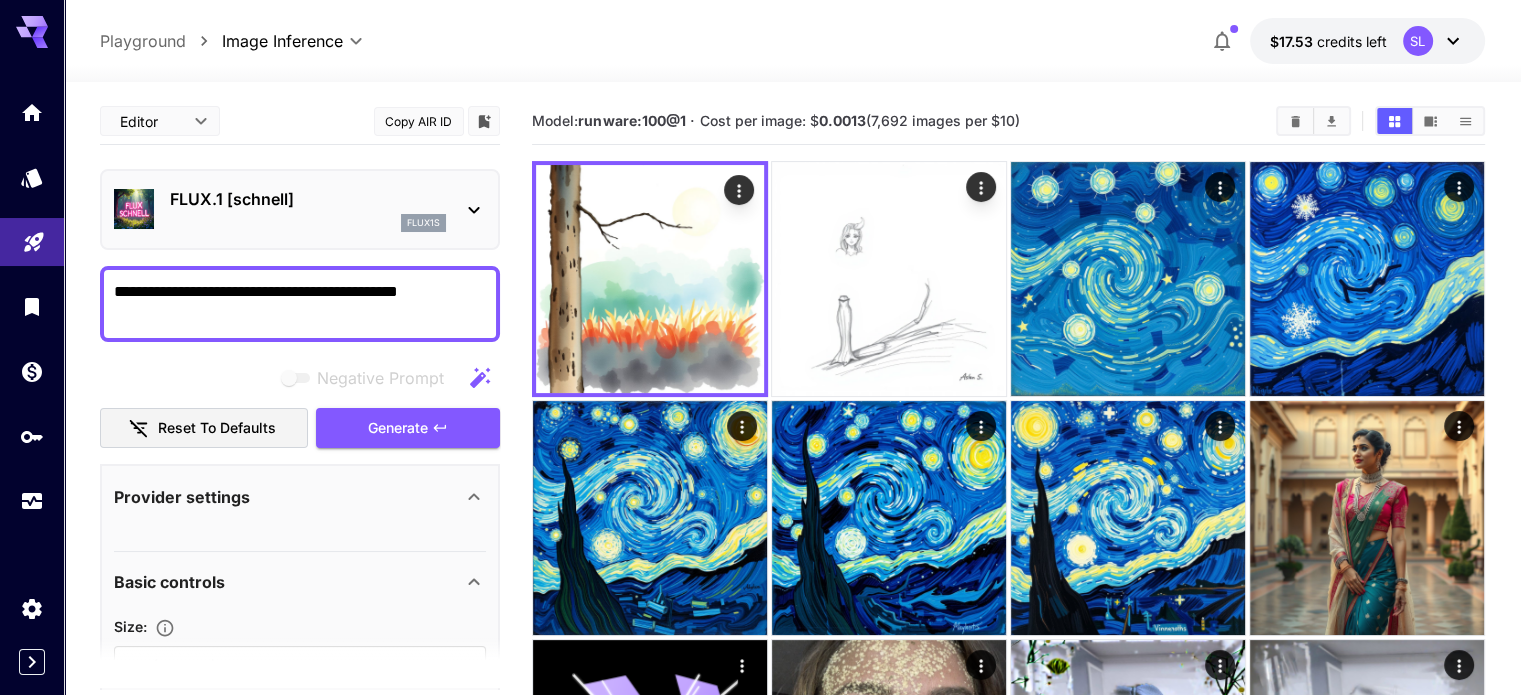 click on "**********" at bounding box center [300, 304] 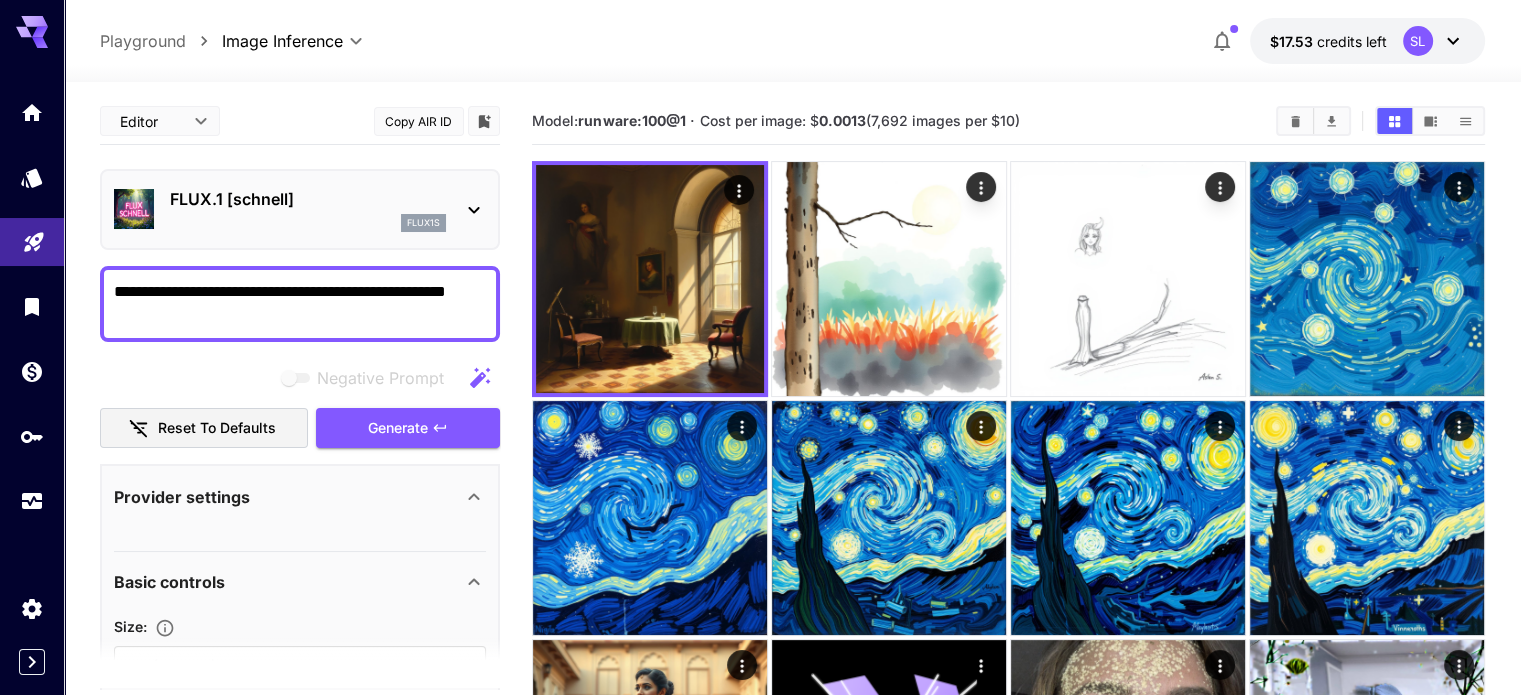 click on "**********" at bounding box center (300, 304) 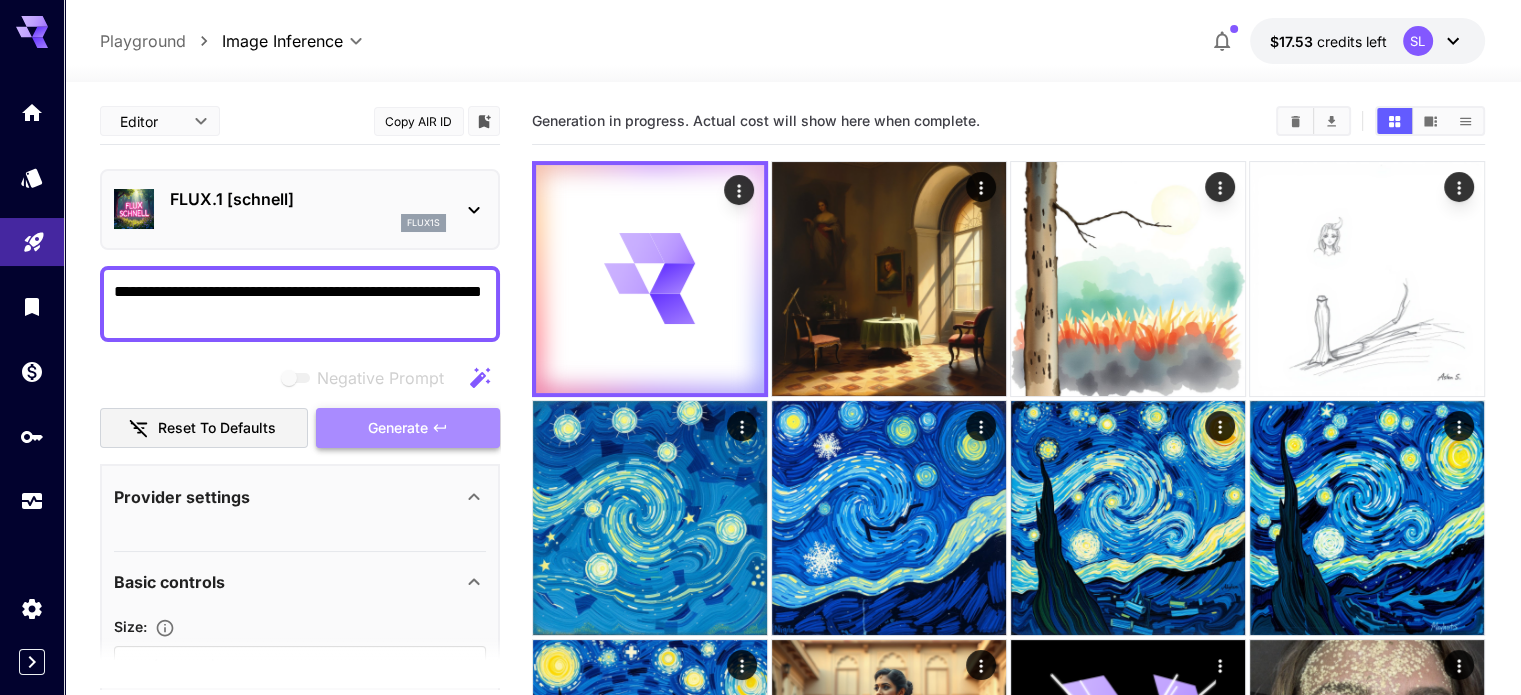click on "Generate" at bounding box center (398, 428) 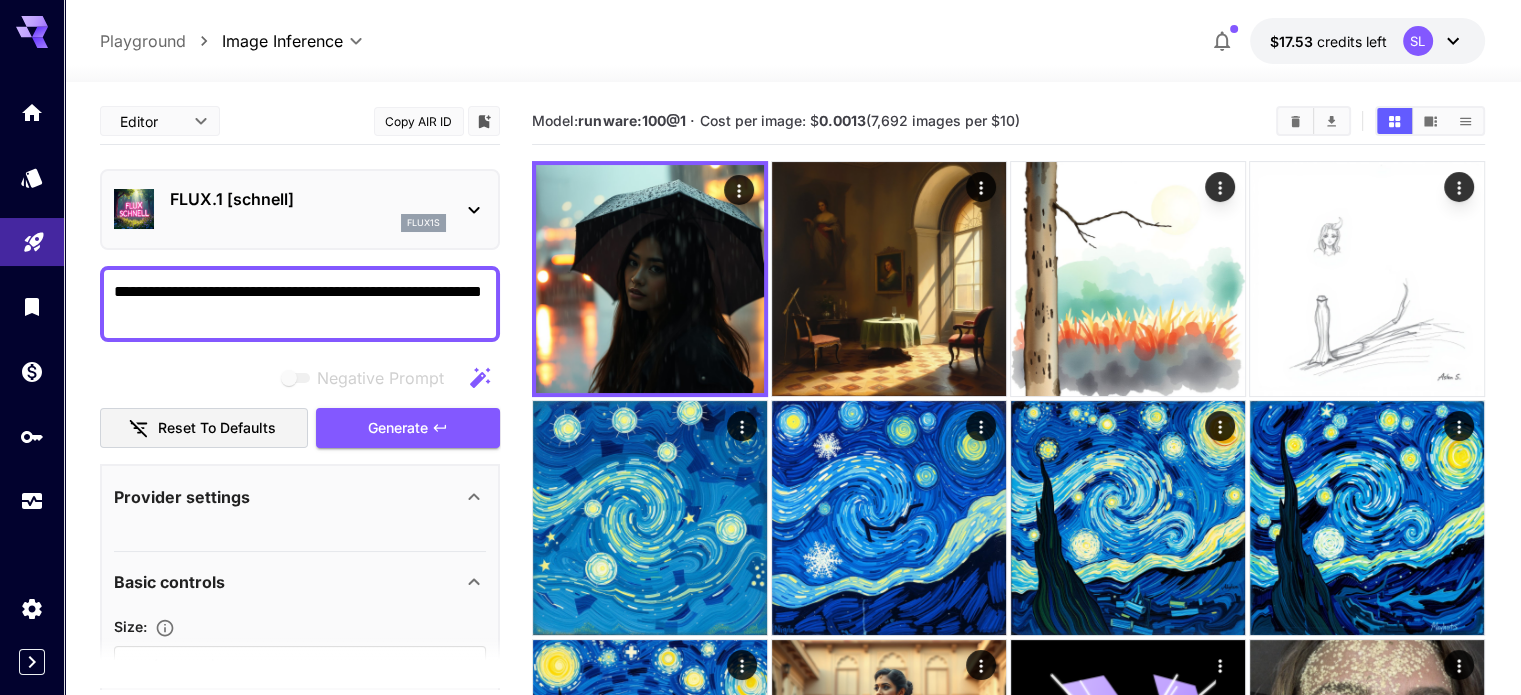 click on "**********" at bounding box center (300, 304) 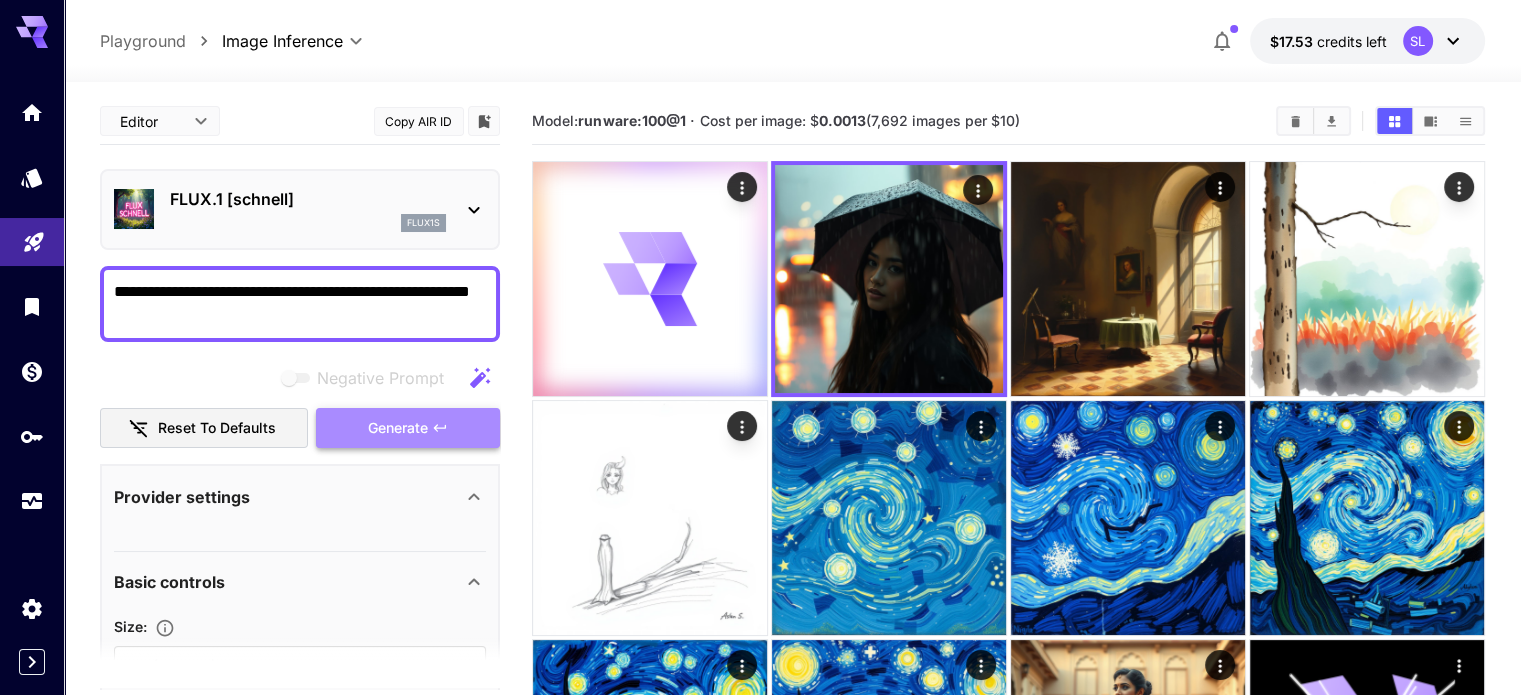 click on "Generate" at bounding box center (398, 428) 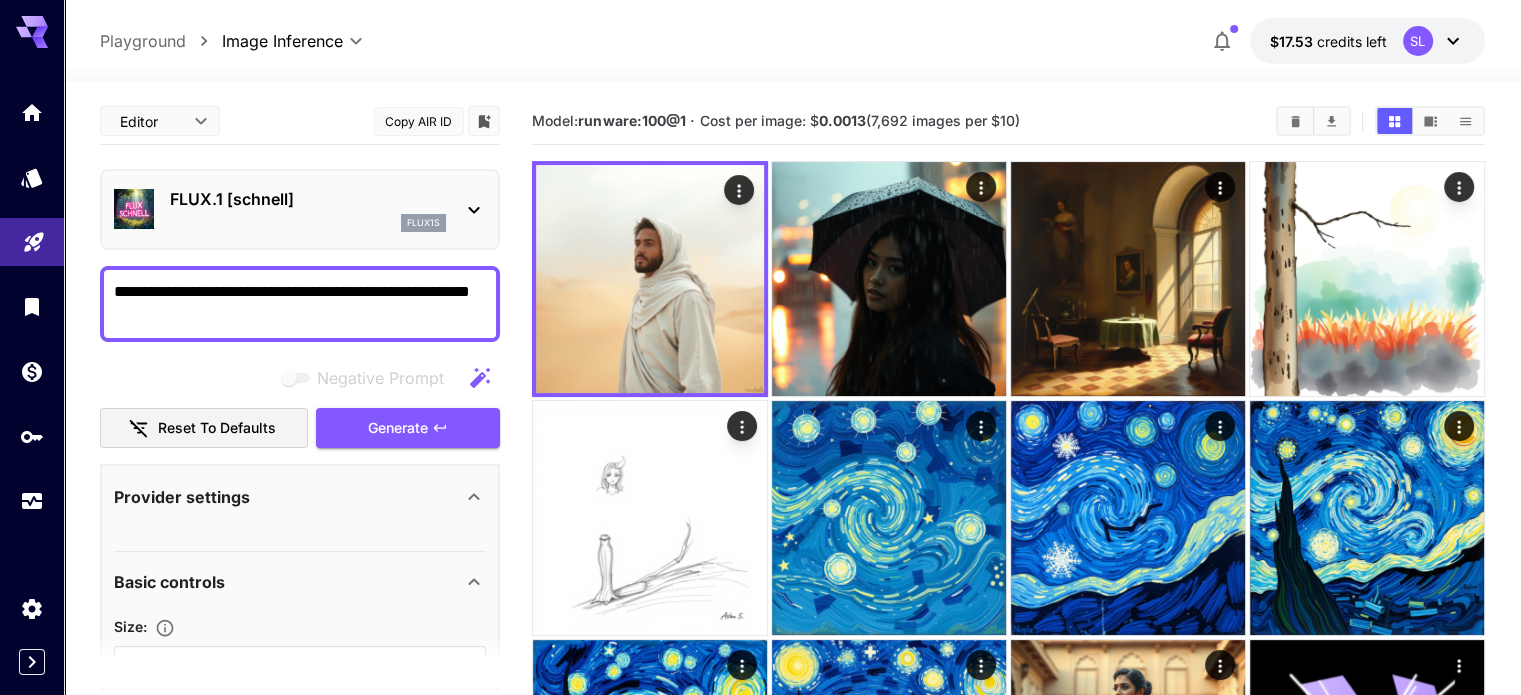 drag, startPoint x: 316, startPoint y: 307, endPoint x: 94, endPoint y: 272, distance: 224.74208 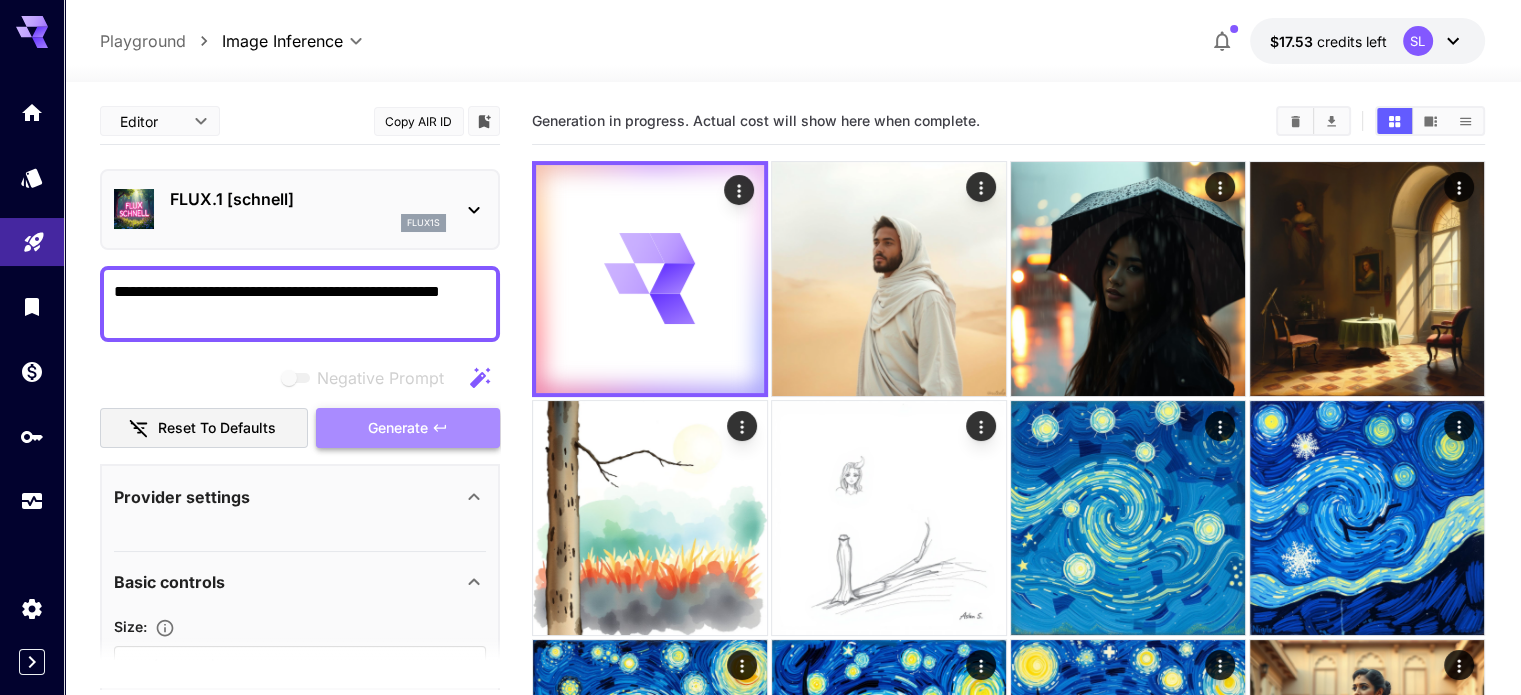 click on "Generate" at bounding box center (398, 428) 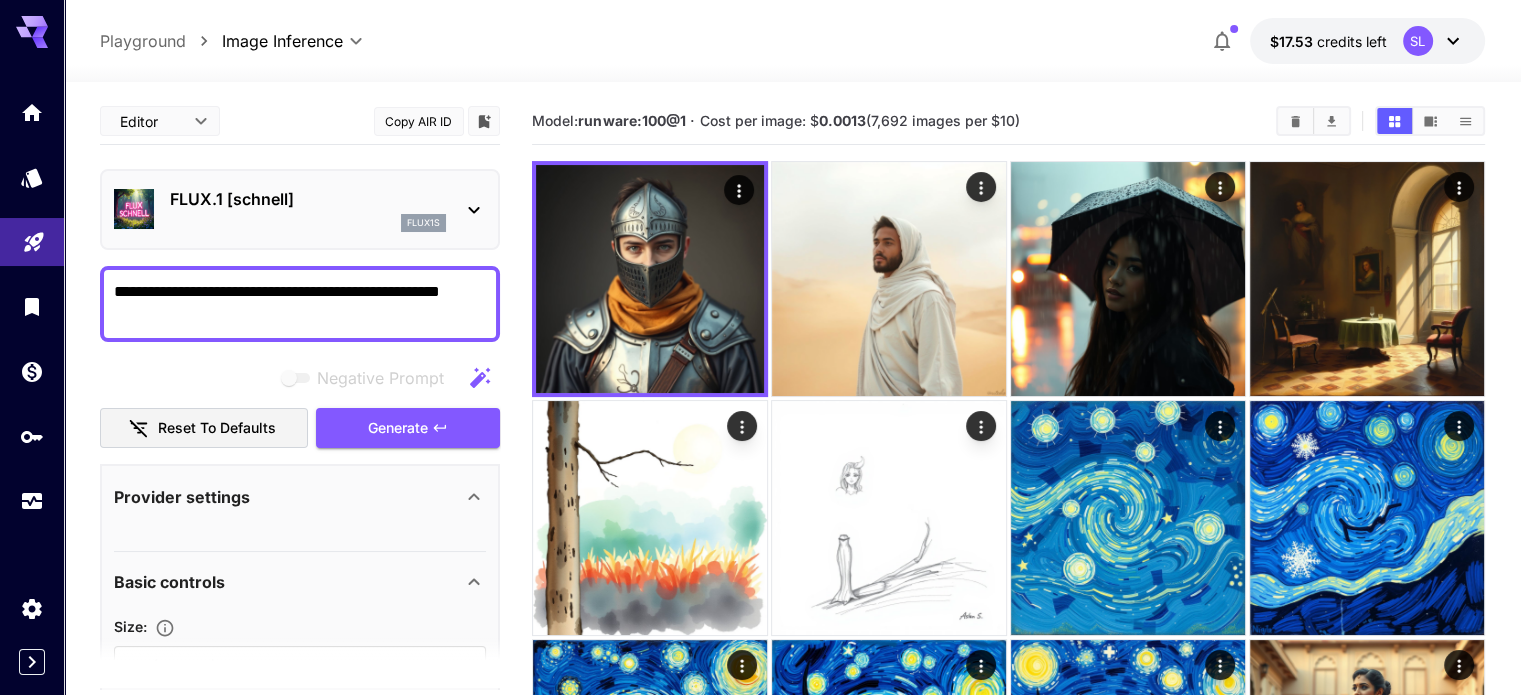 click on "**********" at bounding box center (300, 304) 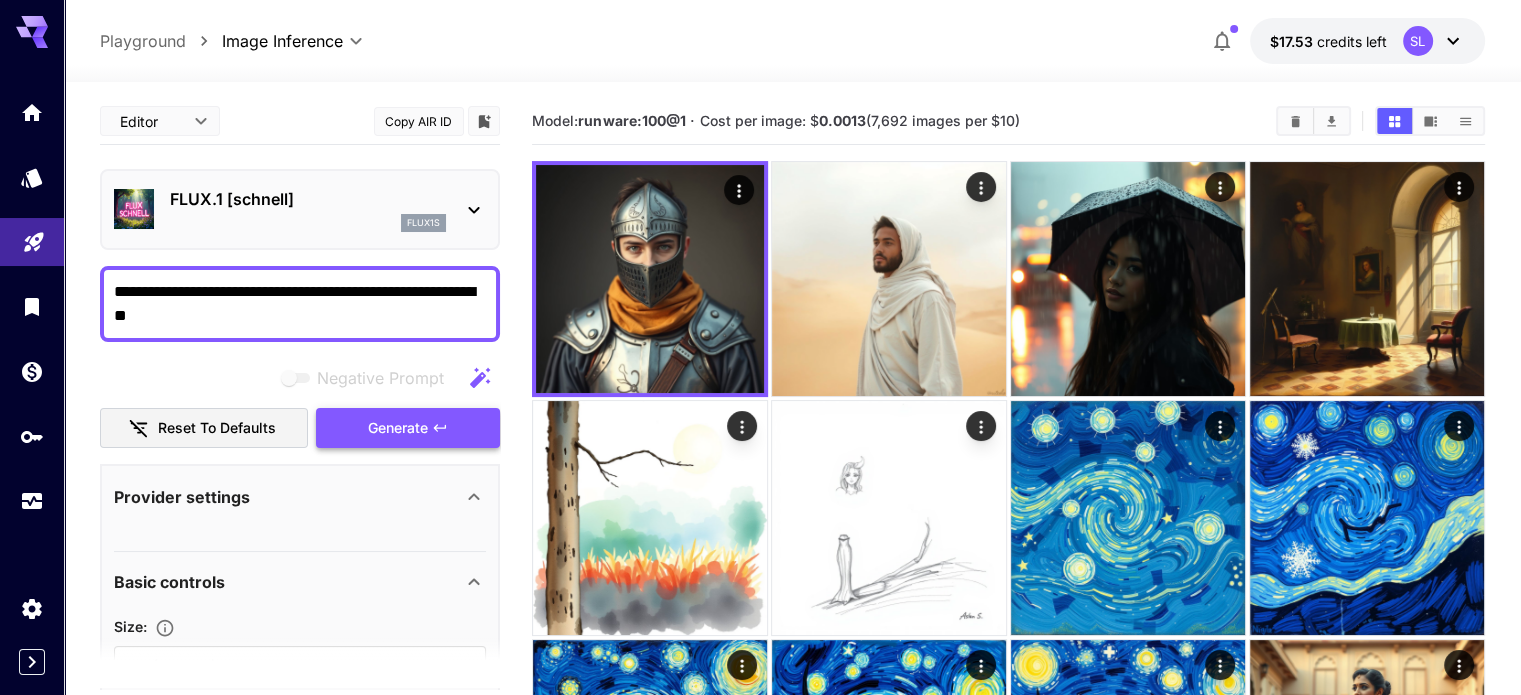 click on "Generate" at bounding box center [398, 428] 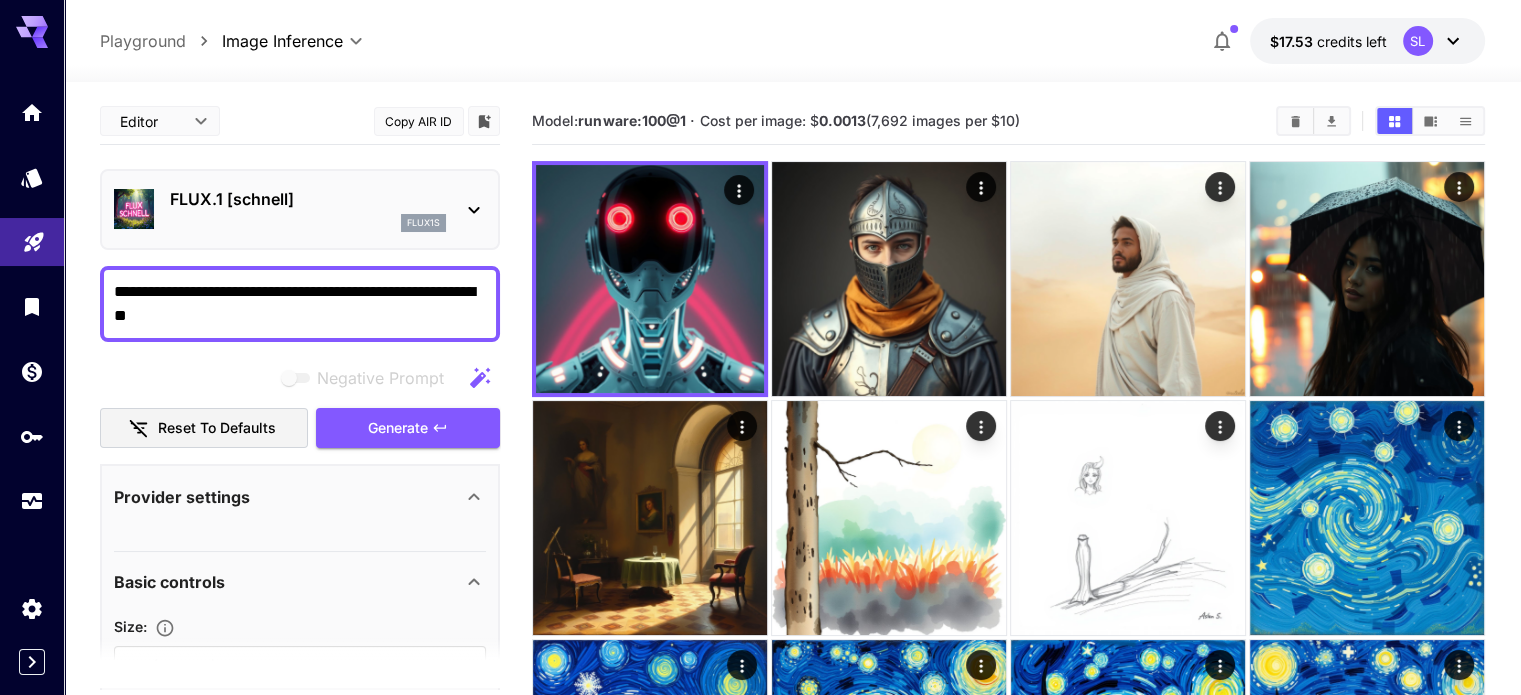 click on "**********" at bounding box center (300, 304) 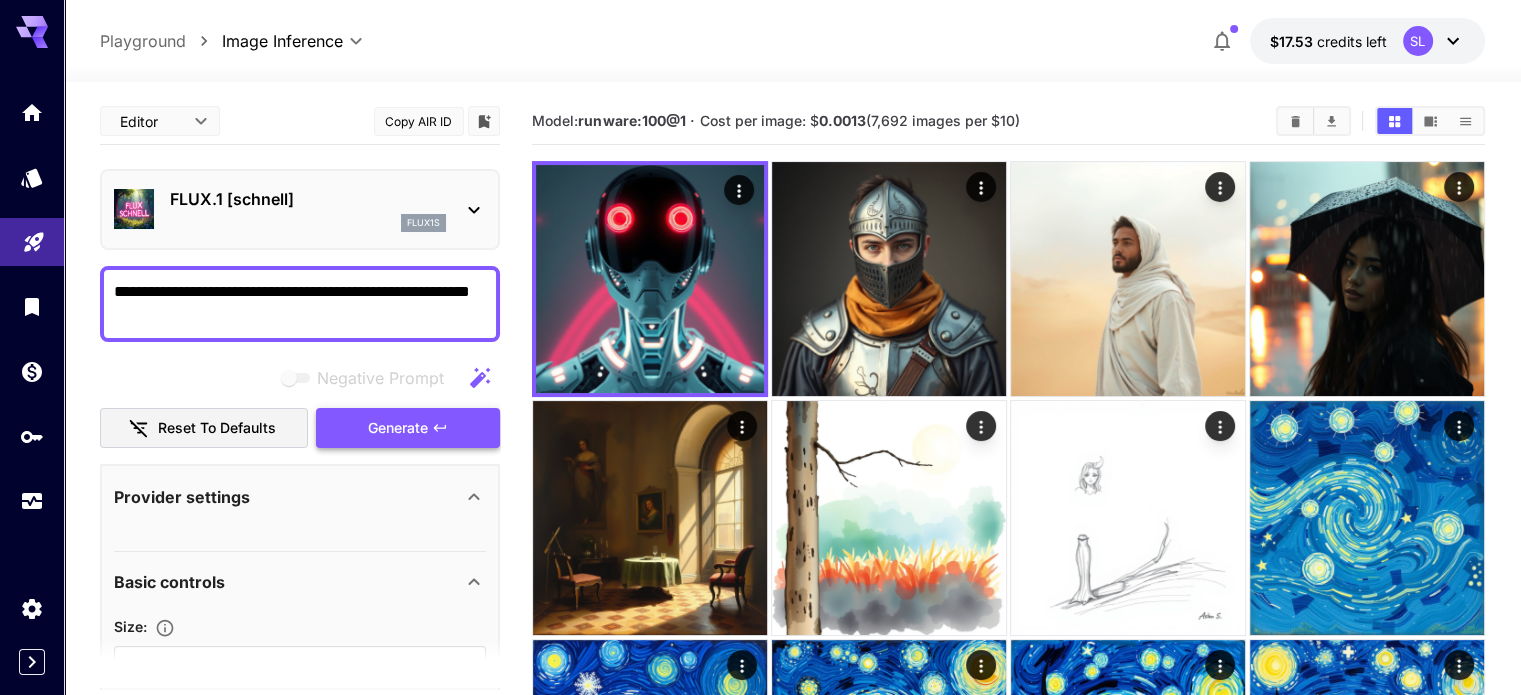 type on "**********" 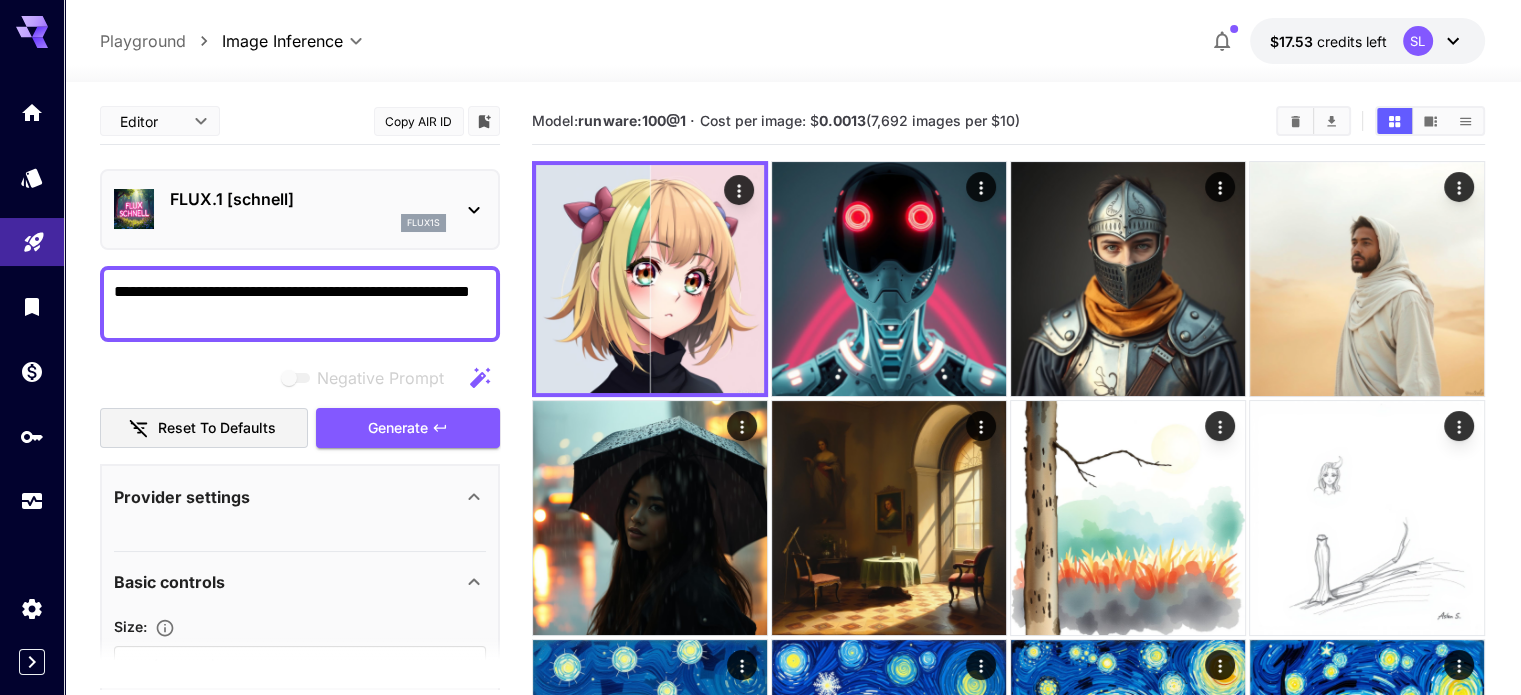 drag, startPoint x: 704, startPoint y: 123, endPoint x: 1056, endPoint y: 118, distance: 352.03552 